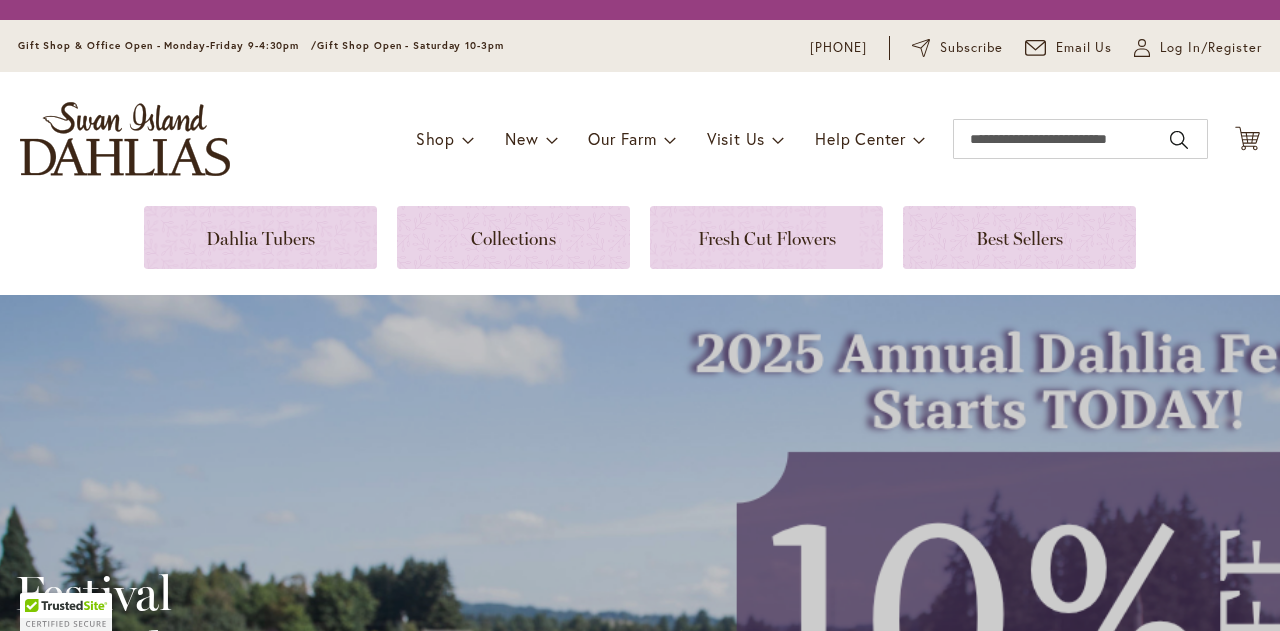 scroll, scrollTop: 0, scrollLeft: 0, axis: both 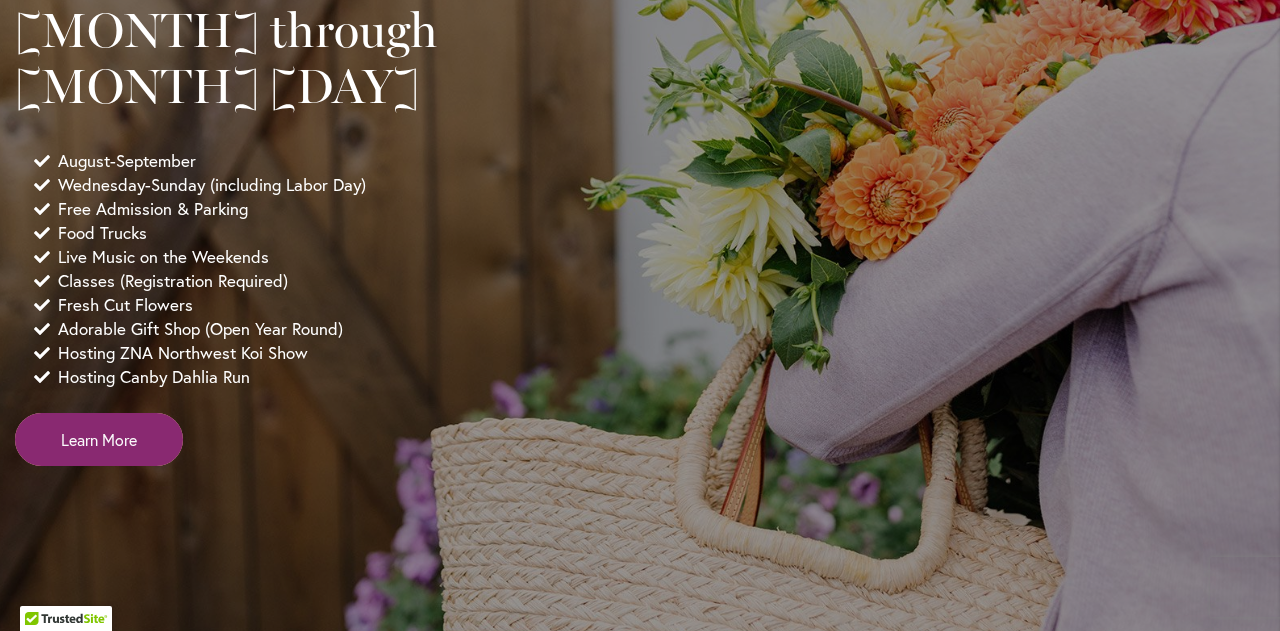 click on "Learn More" at bounding box center (99, 439) 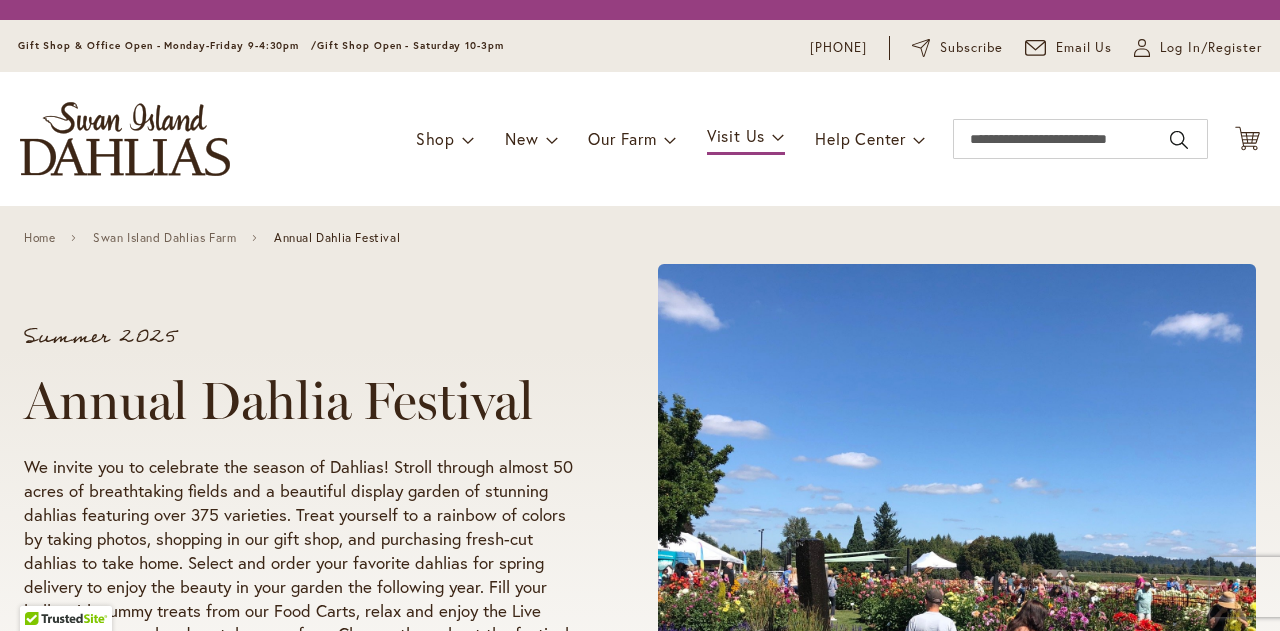 scroll, scrollTop: 0, scrollLeft: 0, axis: both 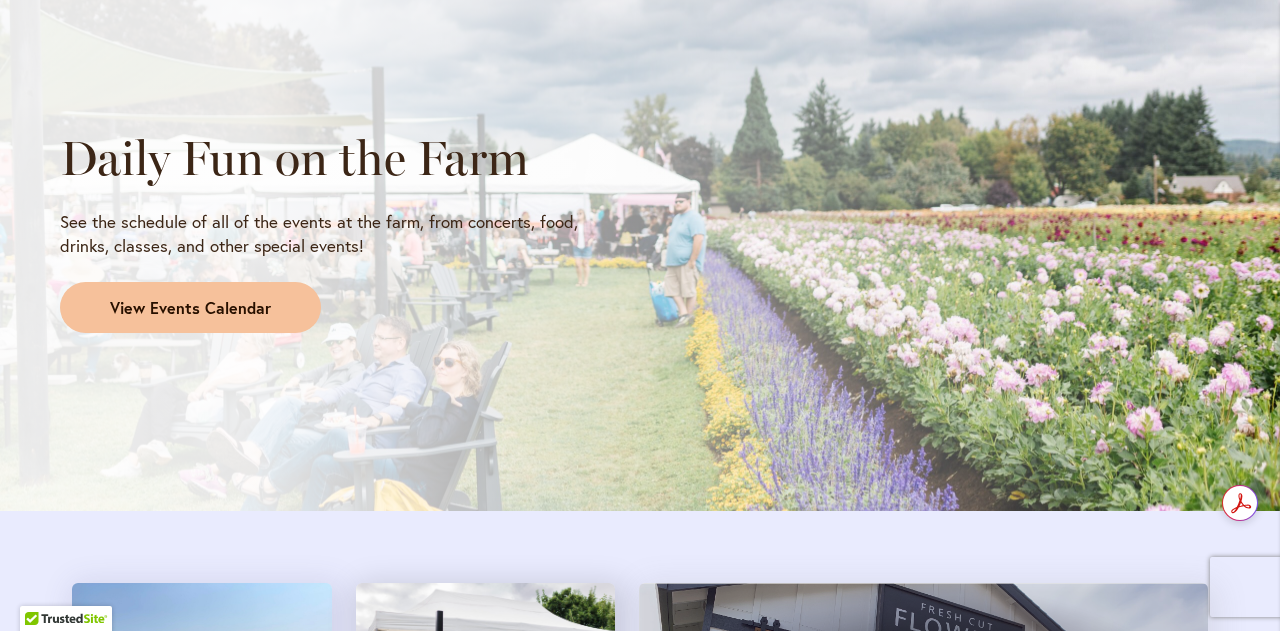 click on "View Events Calendar" at bounding box center (190, 308) 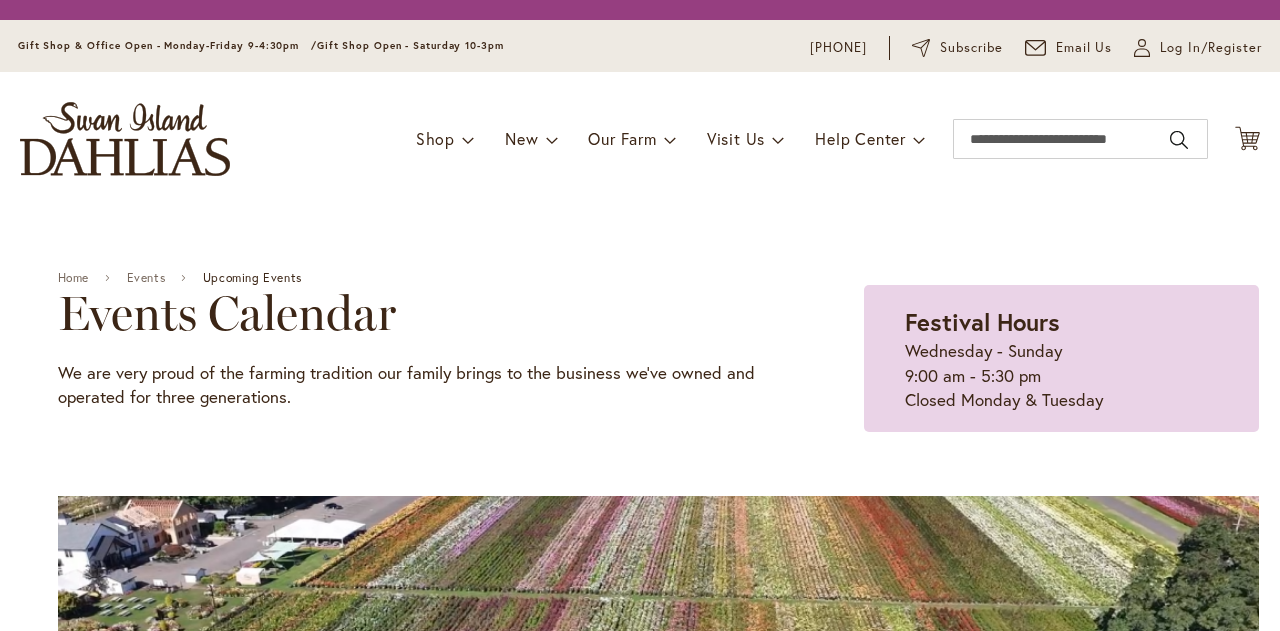 scroll, scrollTop: 0, scrollLeft: 0, axis: both 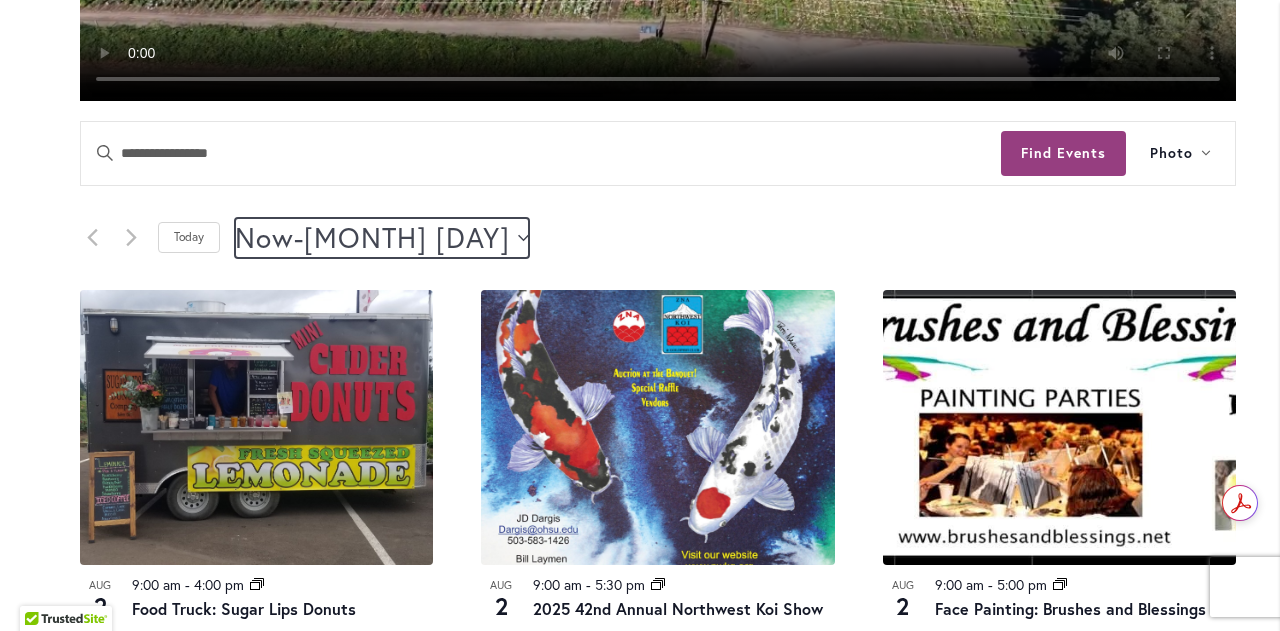 click 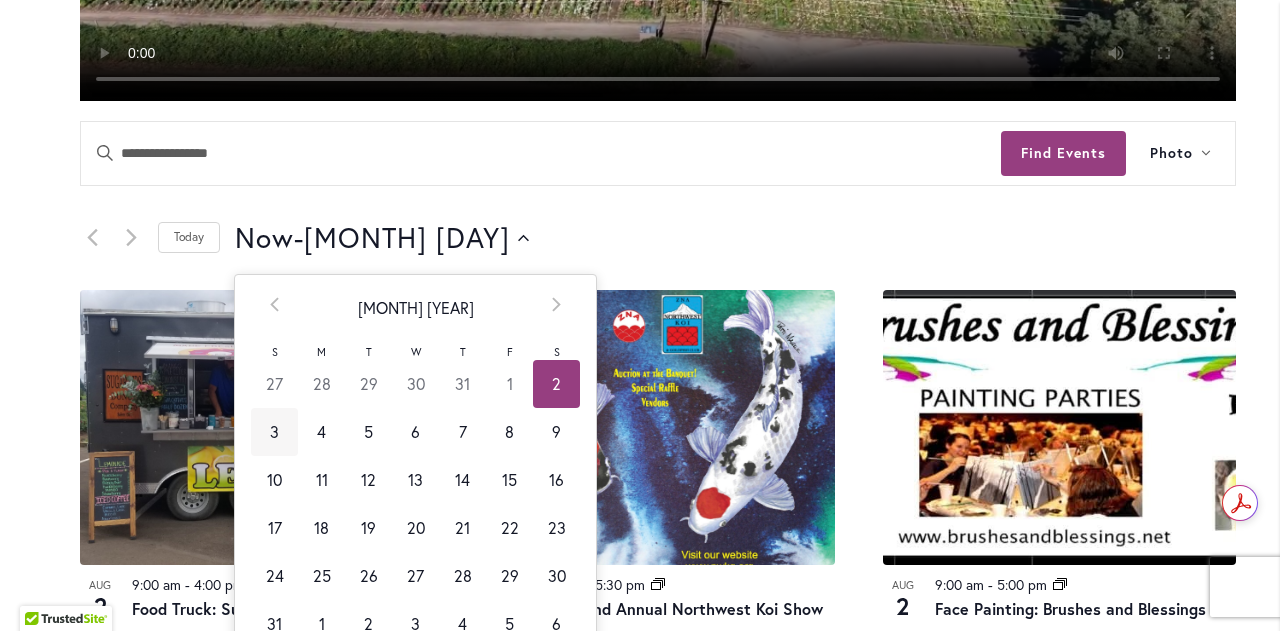 click on "3" at bounding box center (274, 432) 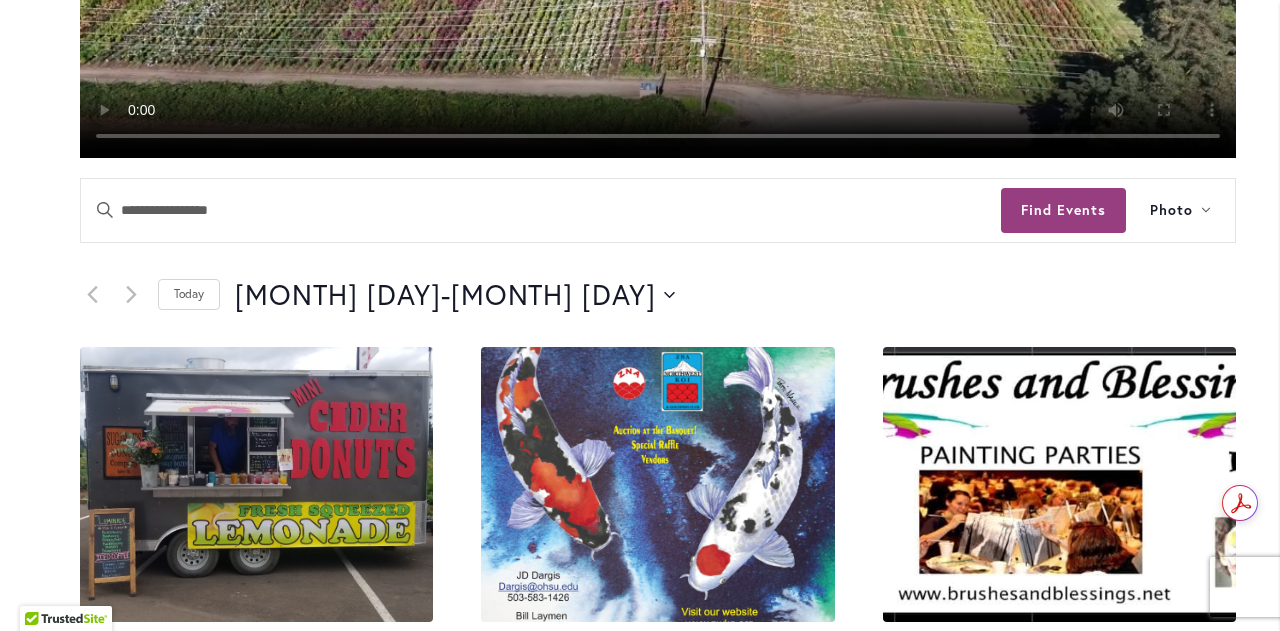 scroll, scrollTop: 791, scrollLeft: 0, axis: vertical 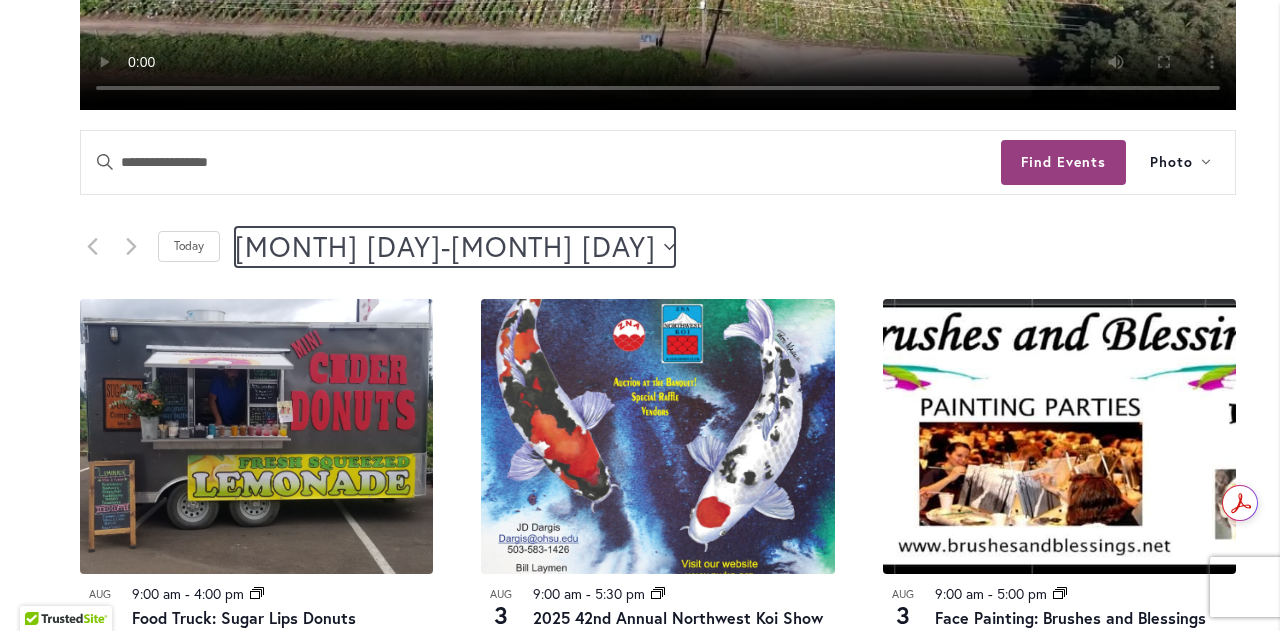 click on "8/3/2025
August 3
-
8/6/2025
August 6" at bounding box center [455, 247] 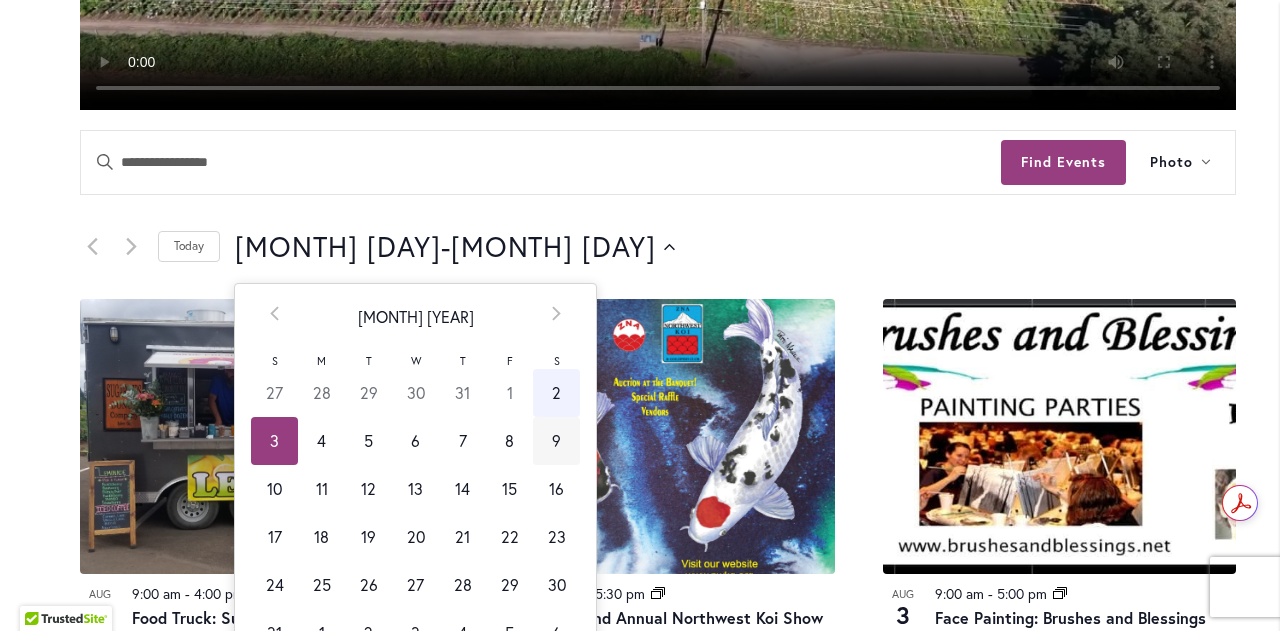 click on "9" at bounding box center [556, 441] 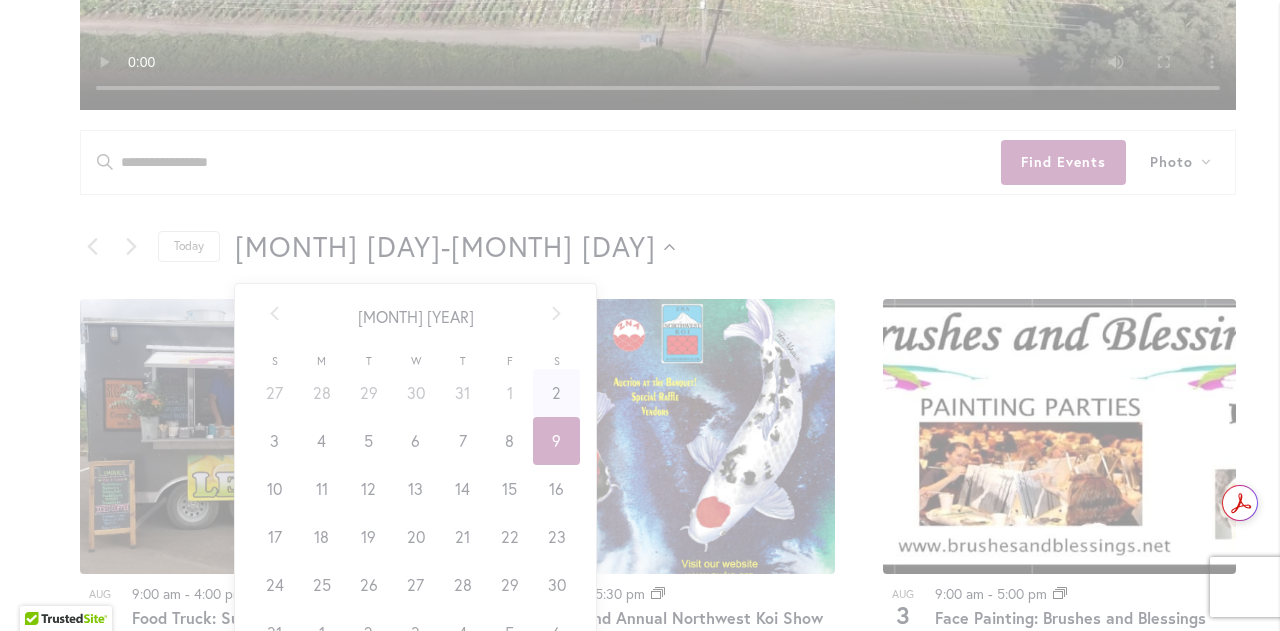 scroll, scrollTop: 0, scrollLeft: 72, axis: horizontal 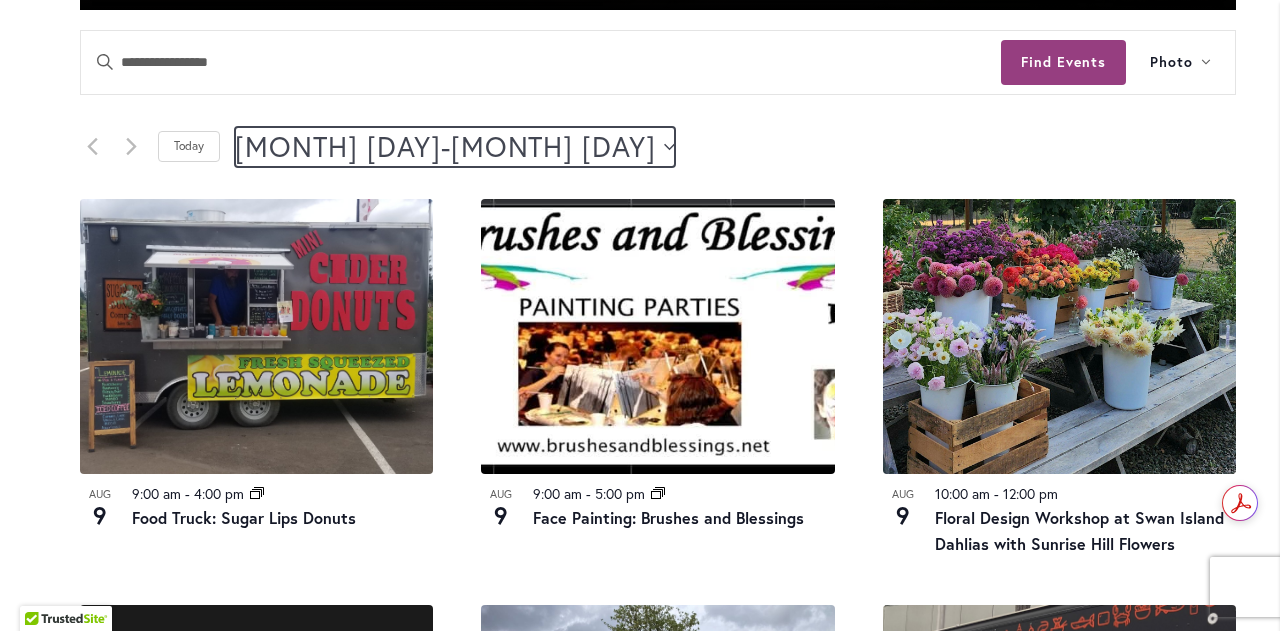 click 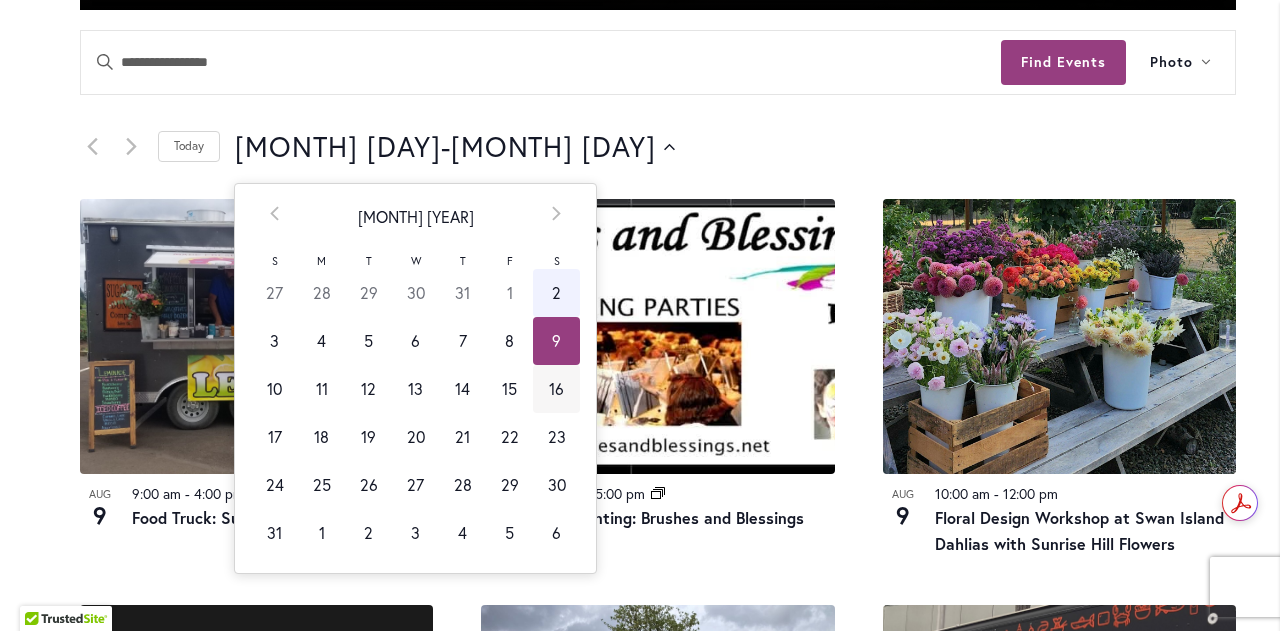 click on "16" at bounding box center (556, 389) 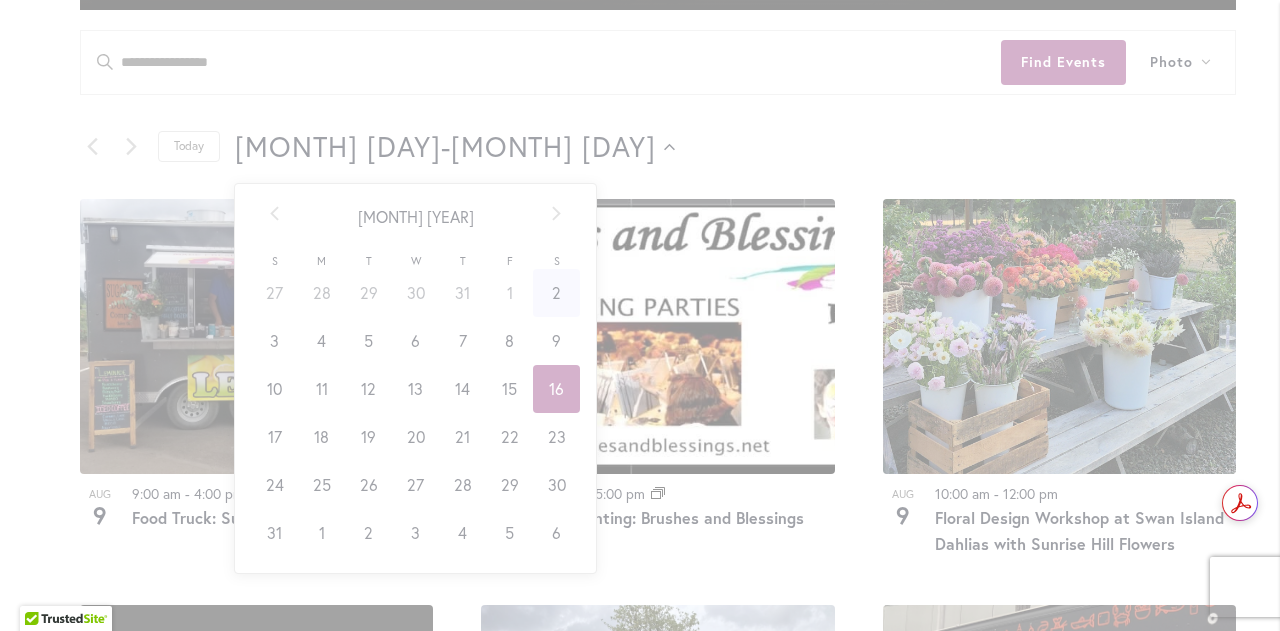 scroll, scrollTop: 0, scrollLeft: 79, axis: horizontal 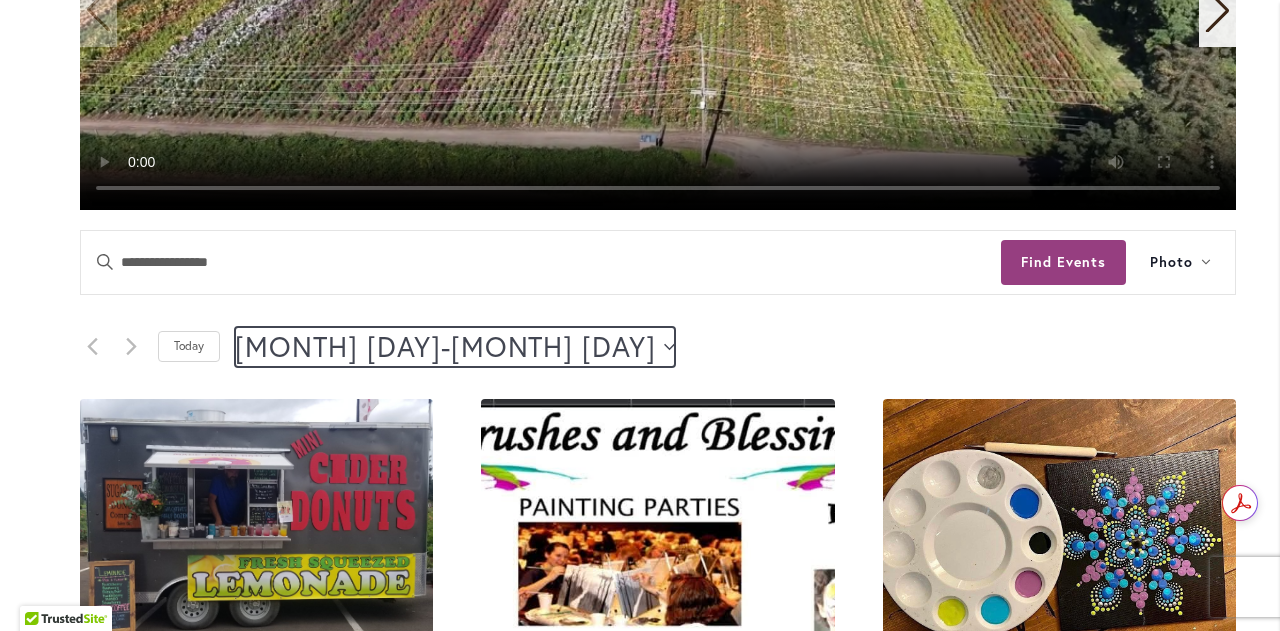 click 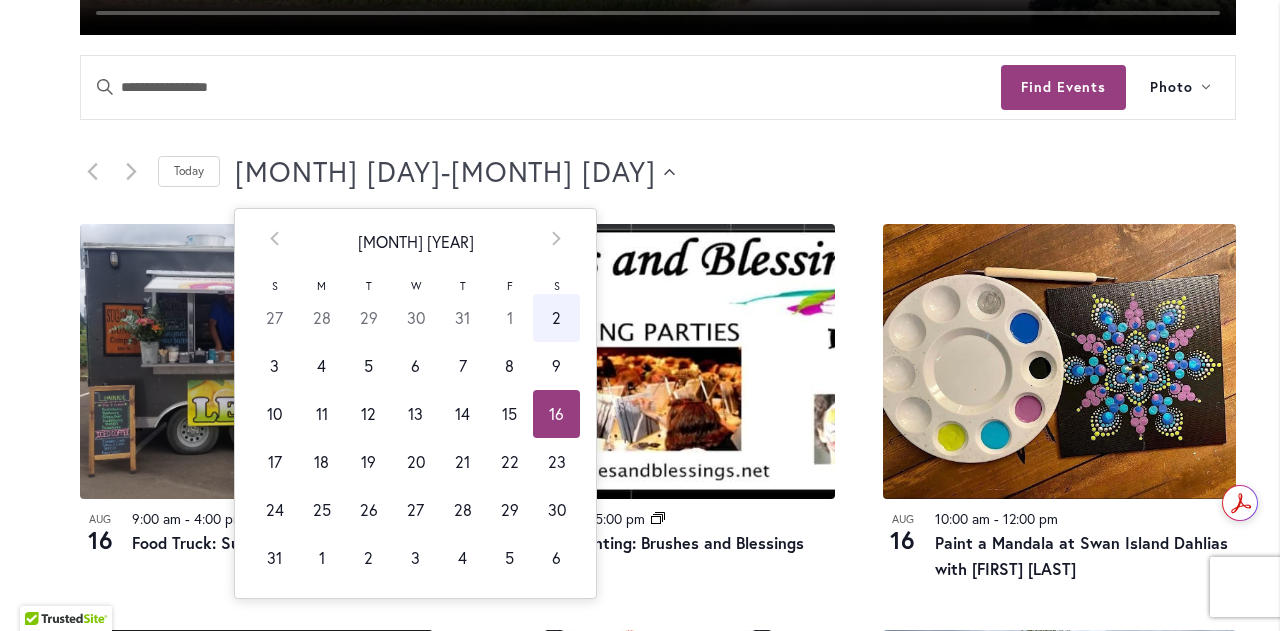 scroll, scrollTop: 991, scrollLeft: 0, axis: vertical 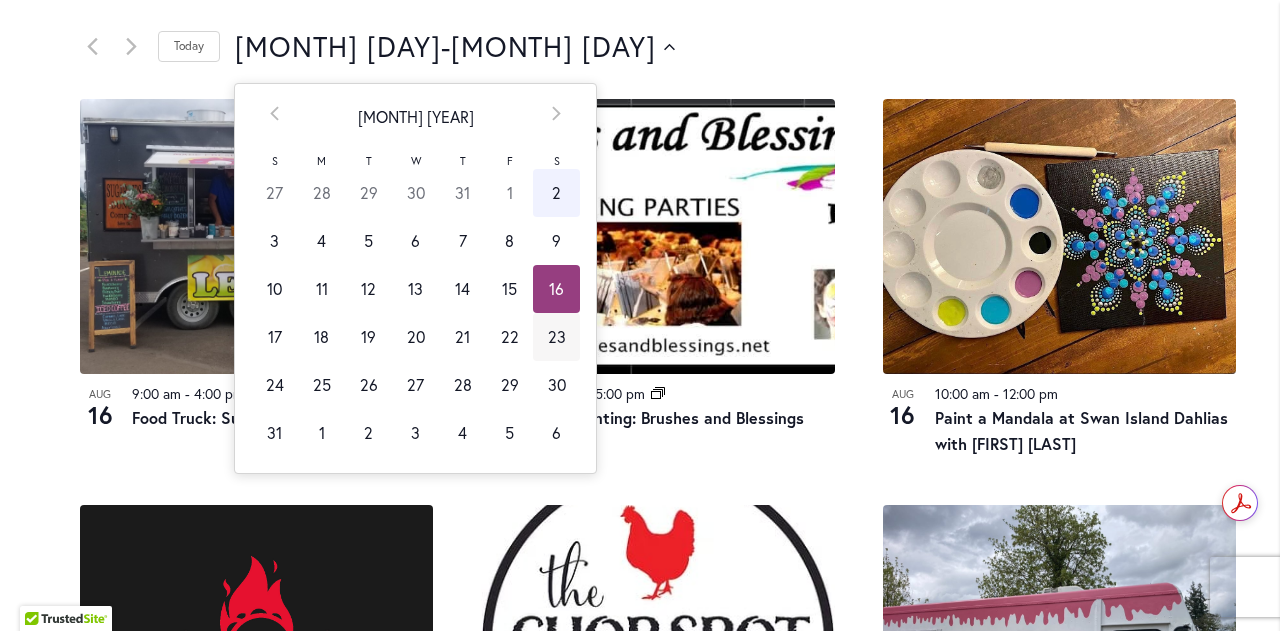 click on "23" at bounding box center (556, 337) 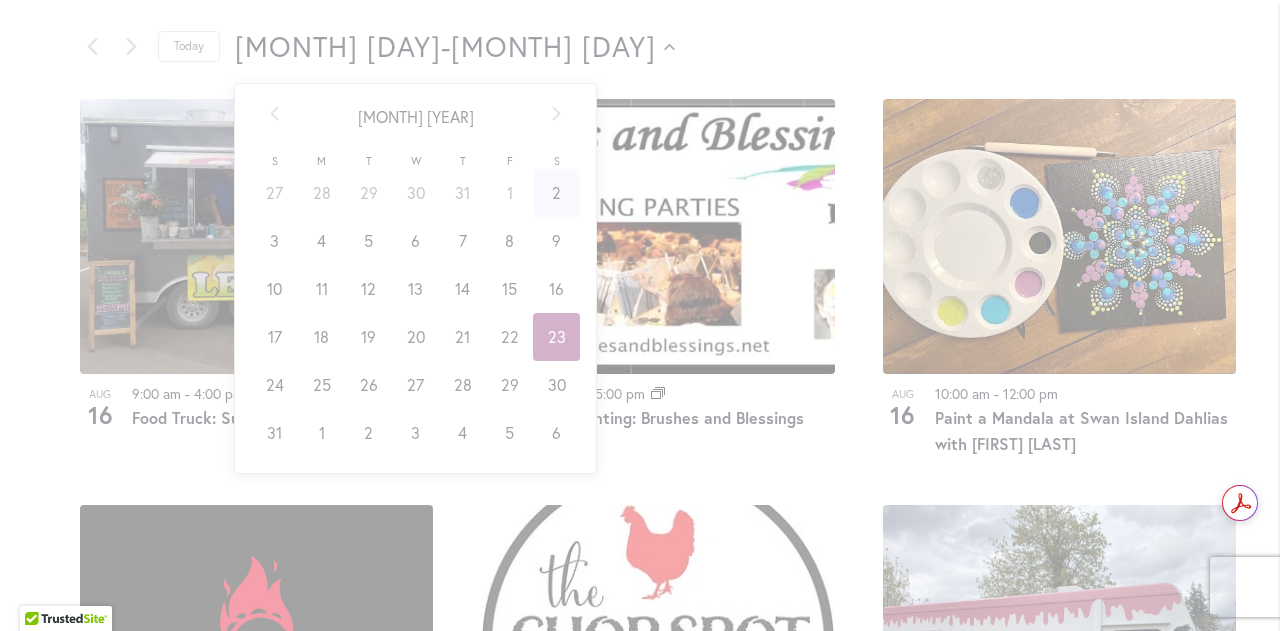 scroll, scrollTop: 0, scrollLeft: 81, axis: horizontal 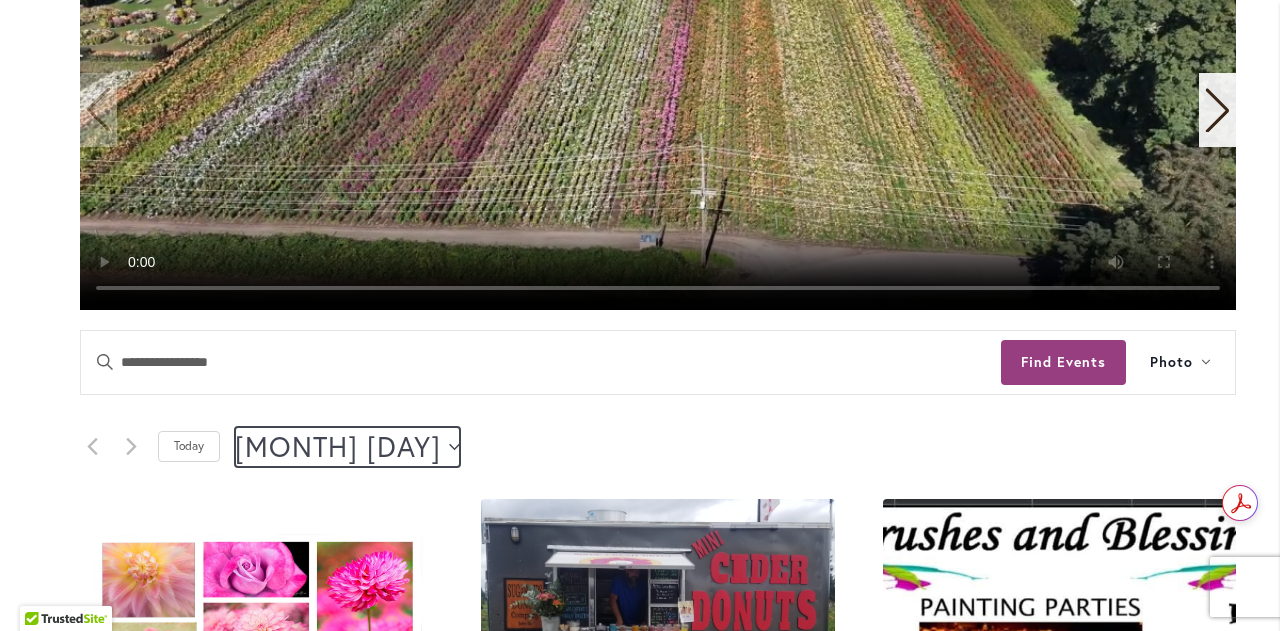 click 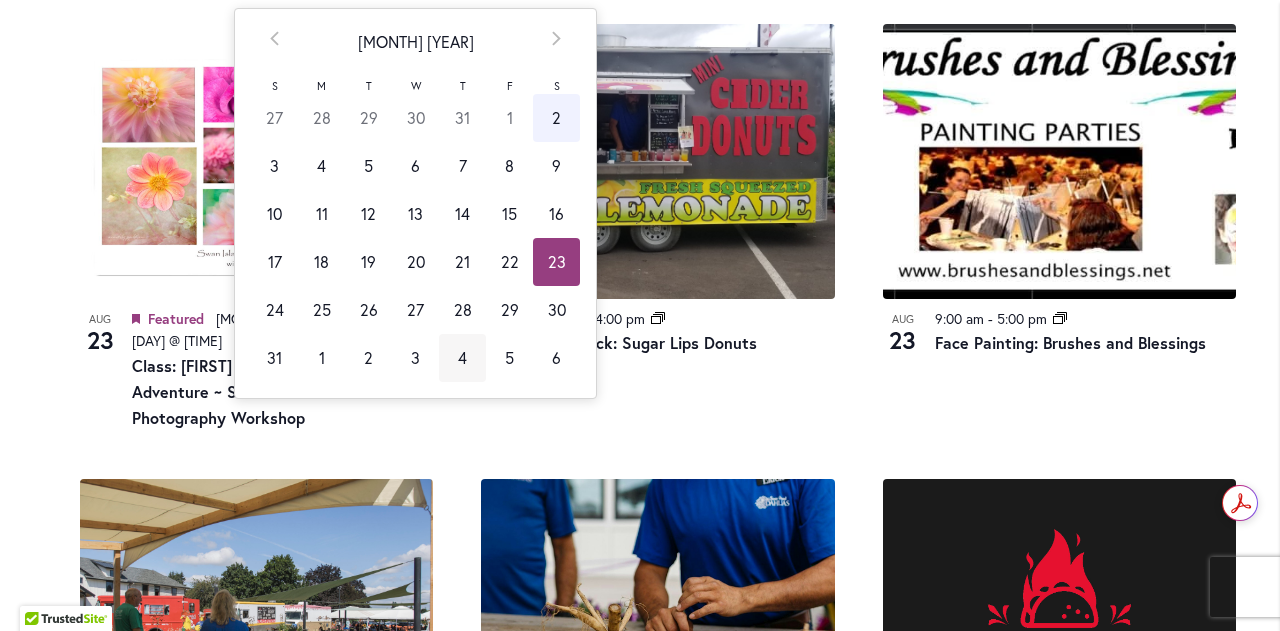 scroll, scrollTop: 891, scrollLeft: 0, axis: vertical 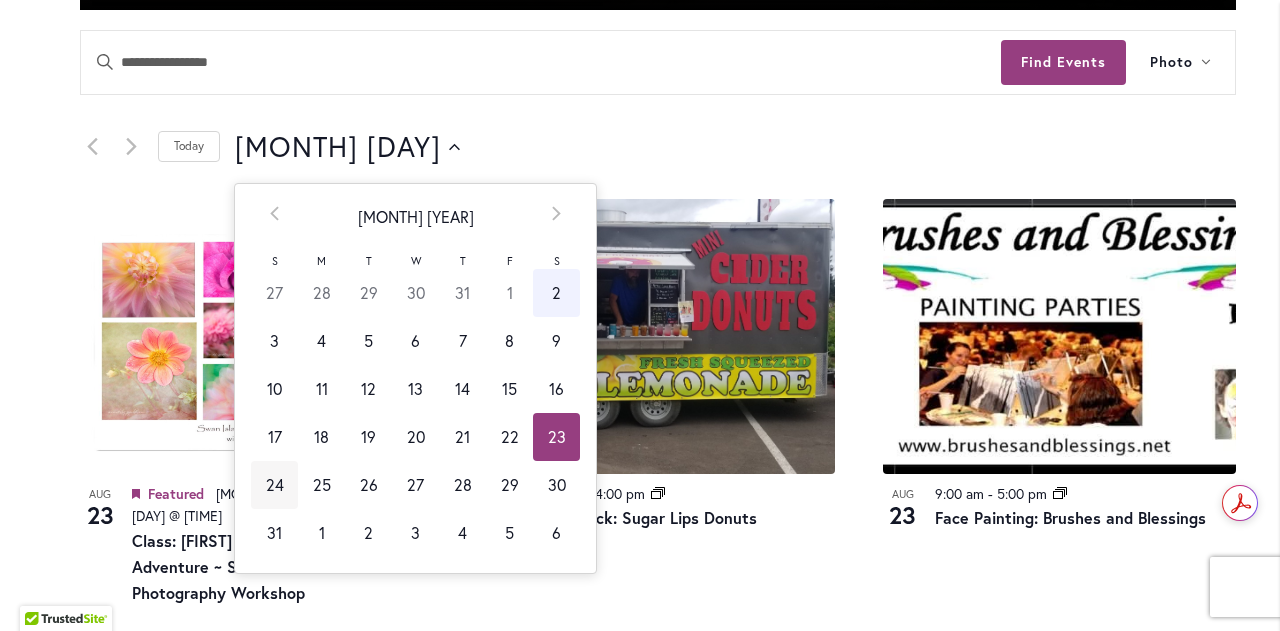 click on "24" at bounding box center (274, 485) 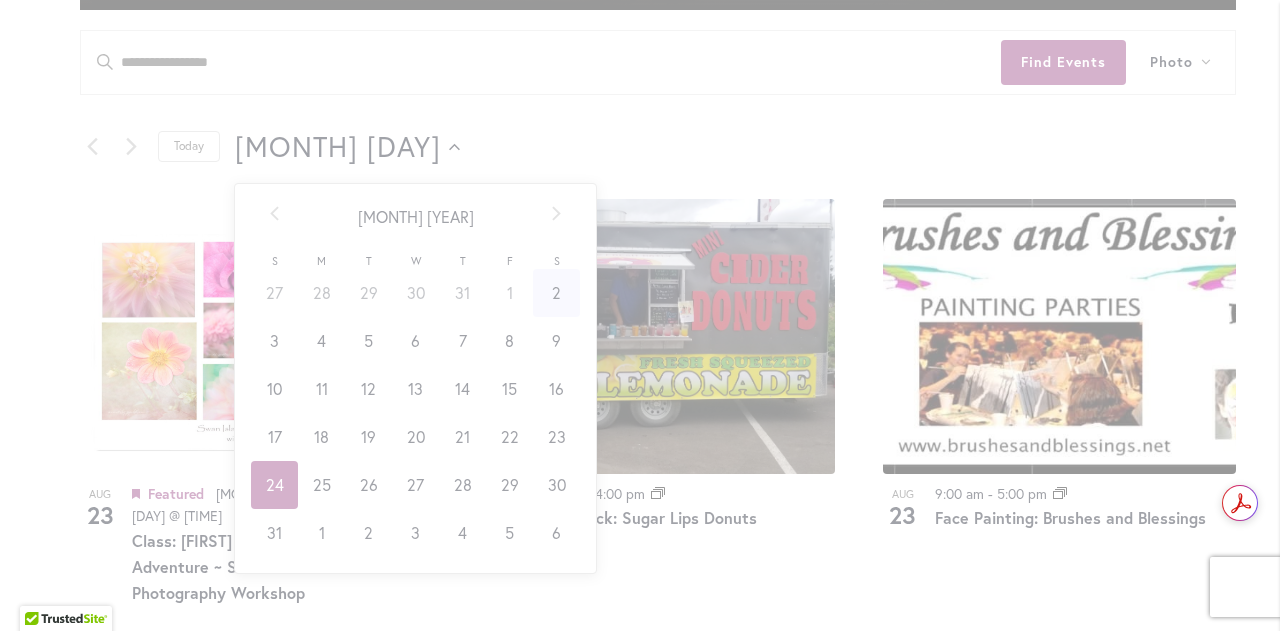 scroll, scrollTop: 0, scrollLeft: 81, axis: horizontal 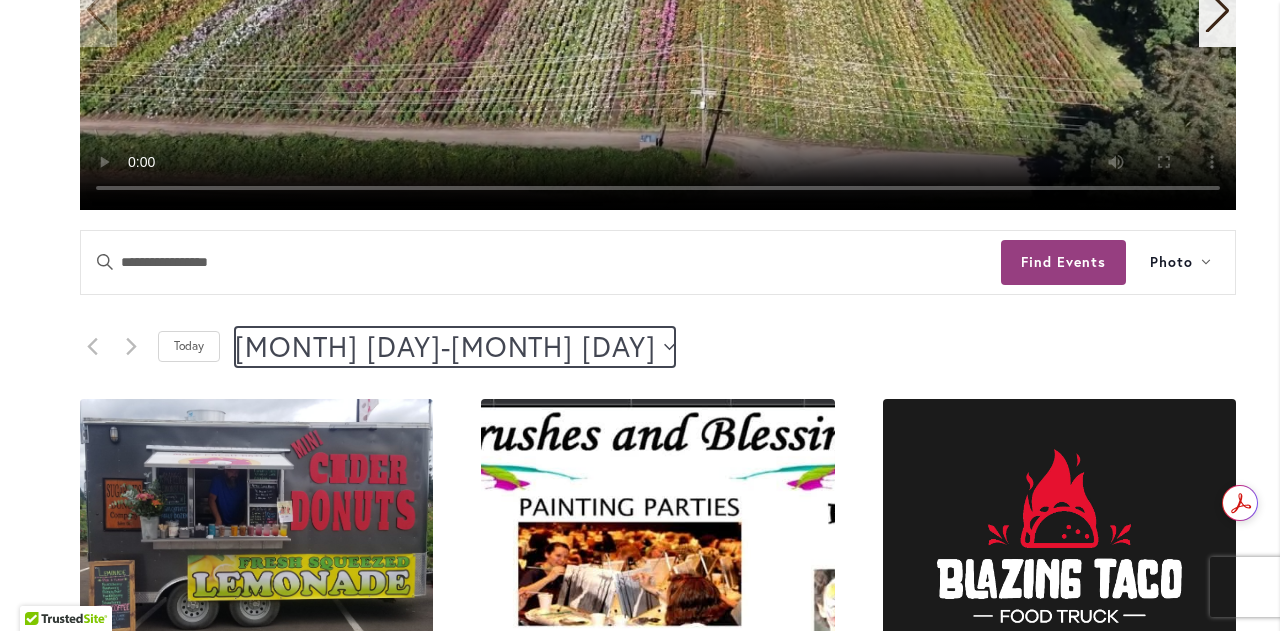 click on "8/24/2025
August 24
-
8/27/2025
August 27" at bounding box center (455, 347) 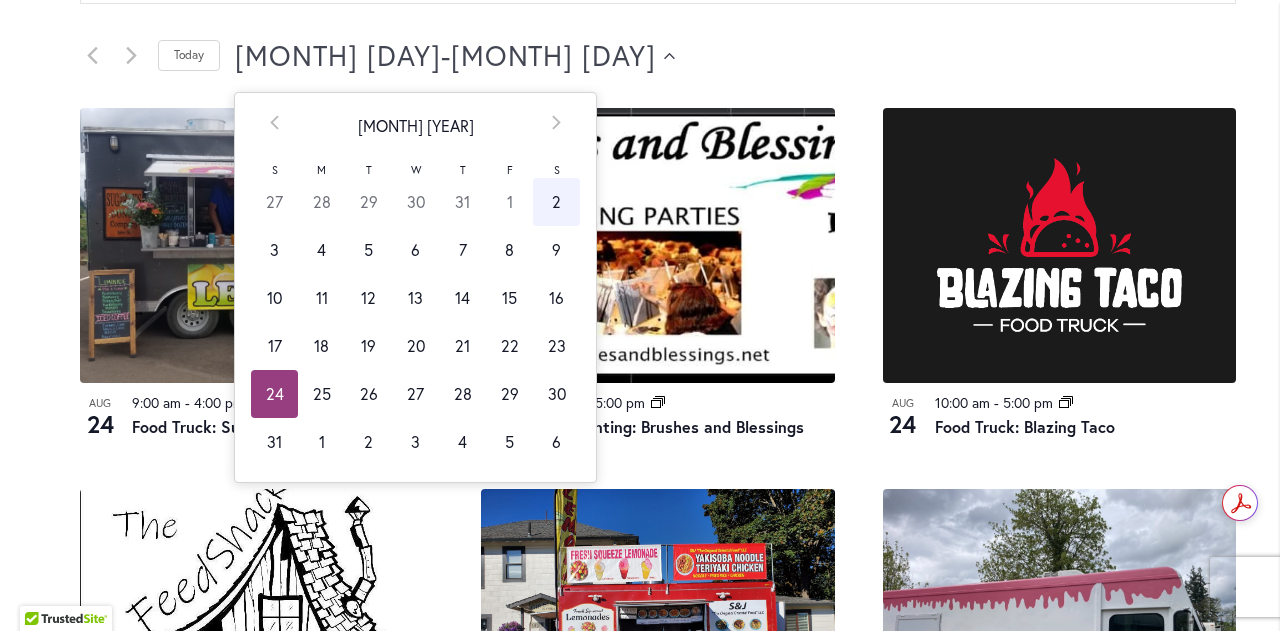 scroll, scrollTop: 991, scrollLeft: 0, axis: vertical 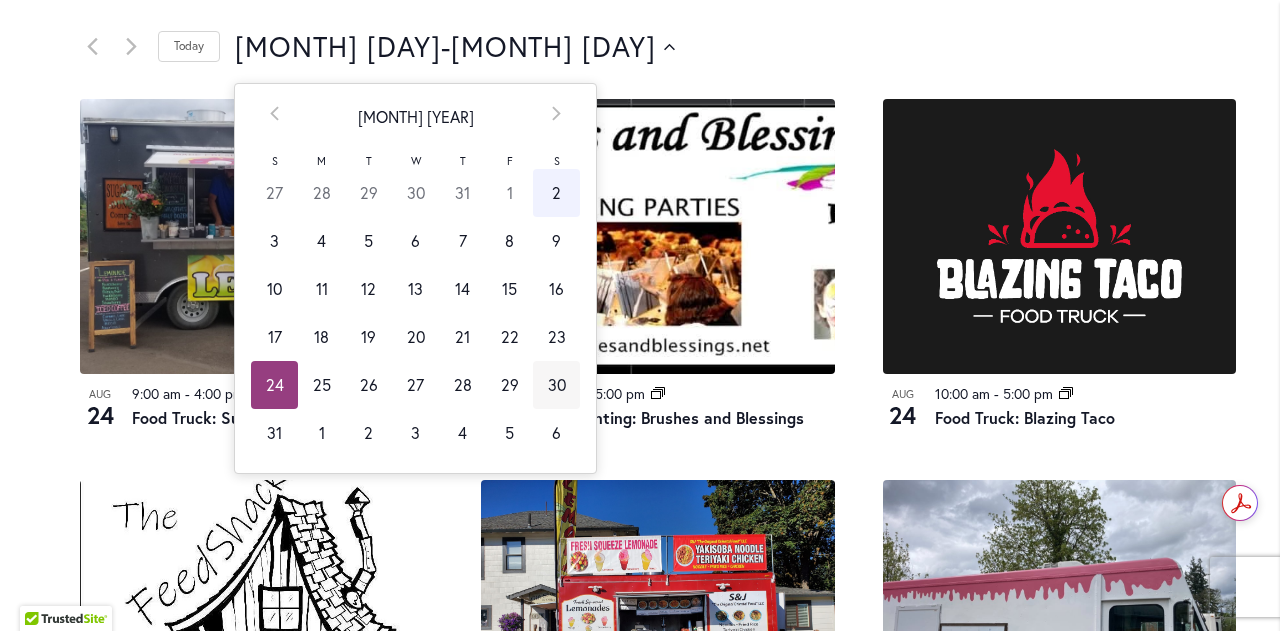 click on "30" at bounding box center (556, 385) 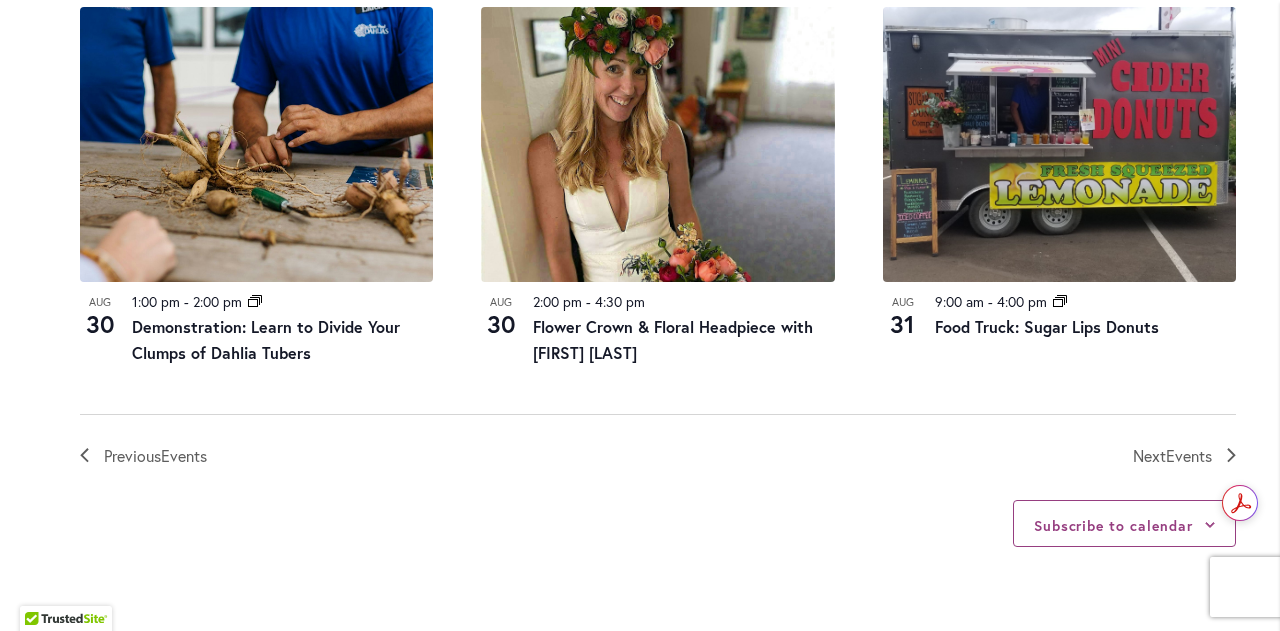 scroll, scrollTop: 2391, scrollLeft: 0, axis: vertical 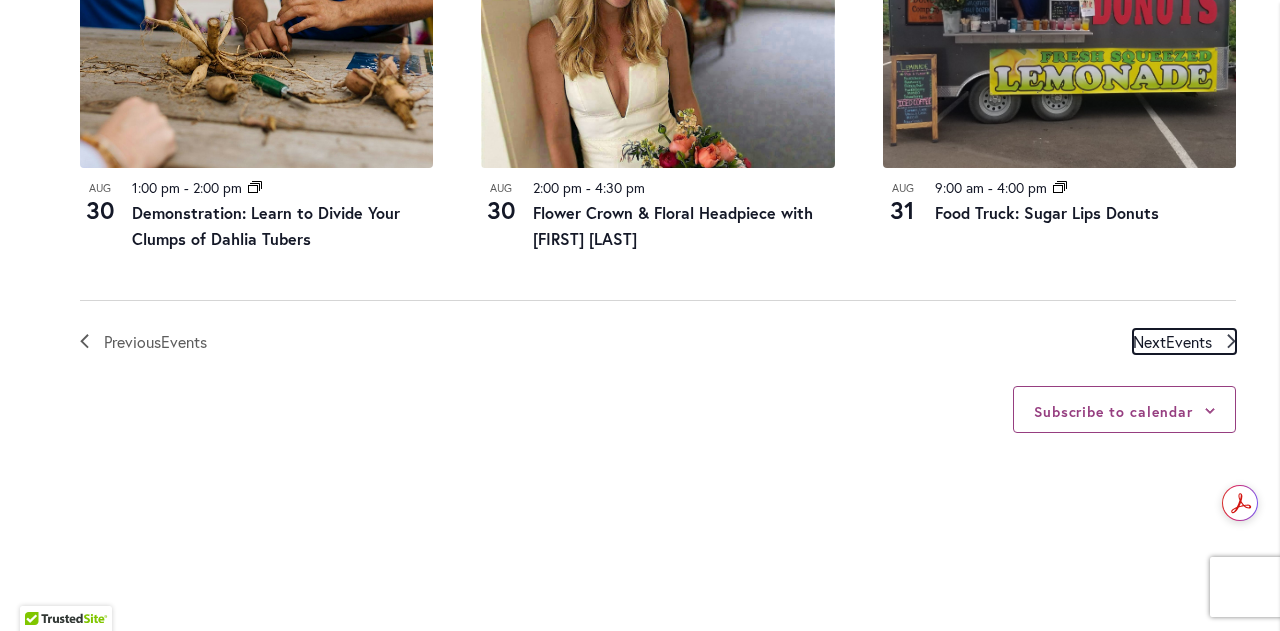 click on "Next  Events" at bounding box center (1184, 342) 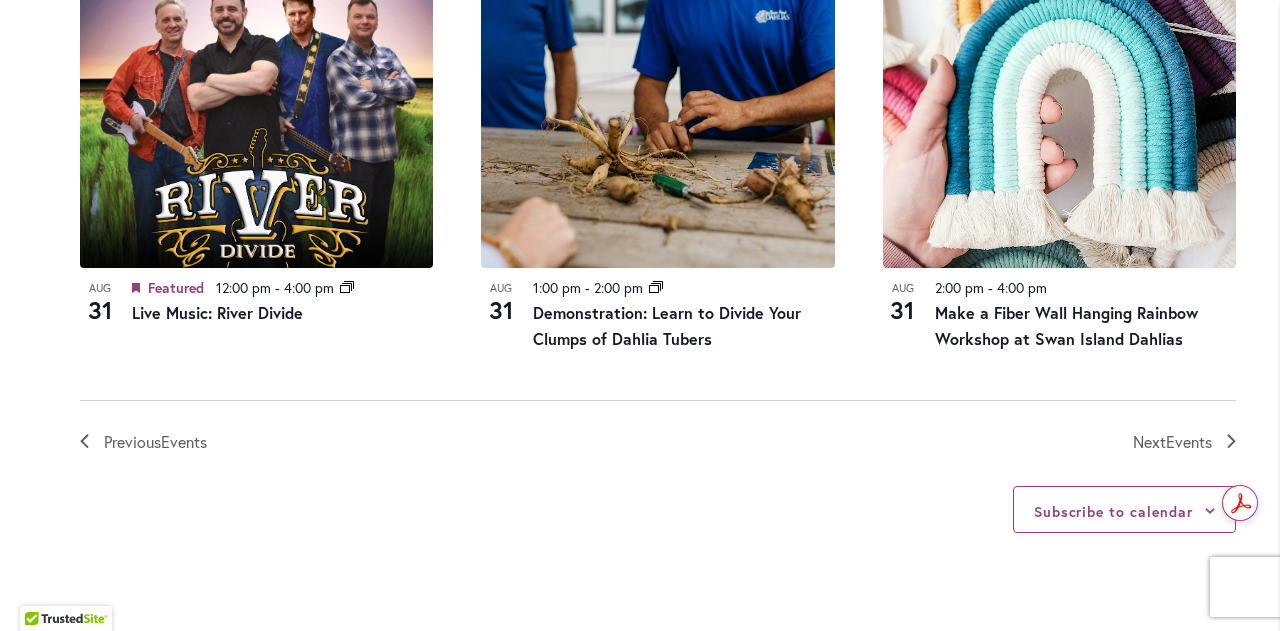 scroll, scrollTop: 2491, scrollLeft: 0, axis: vertical 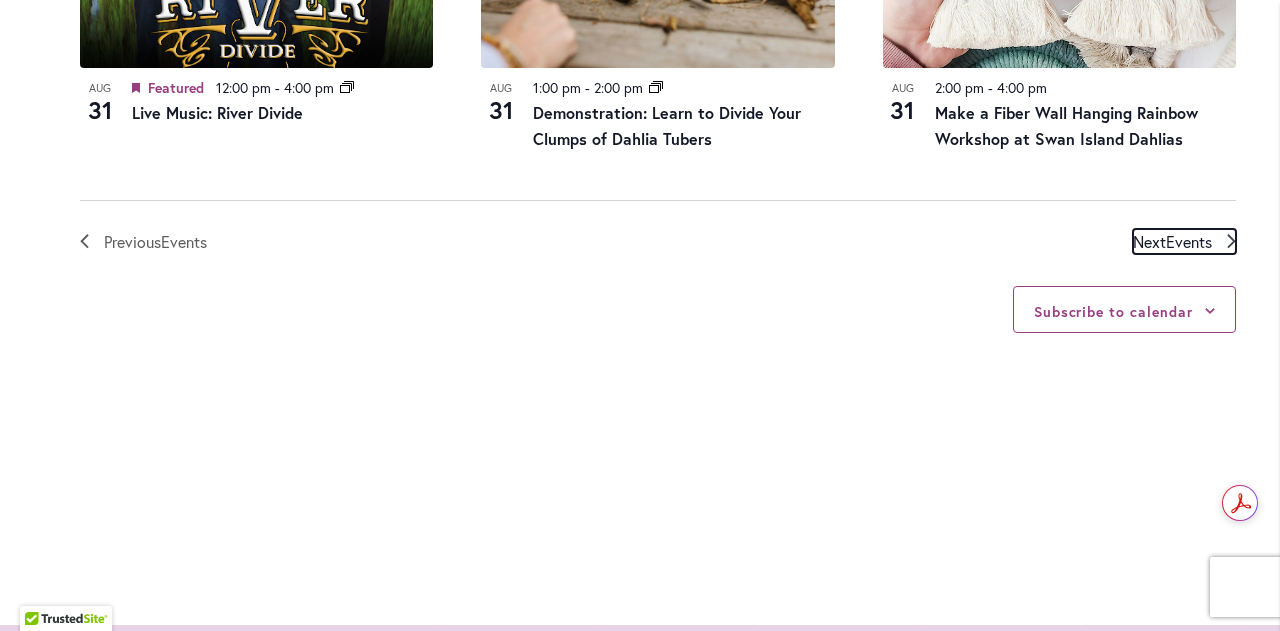 click on "Next  Events" at bounding box center (1184, 242) 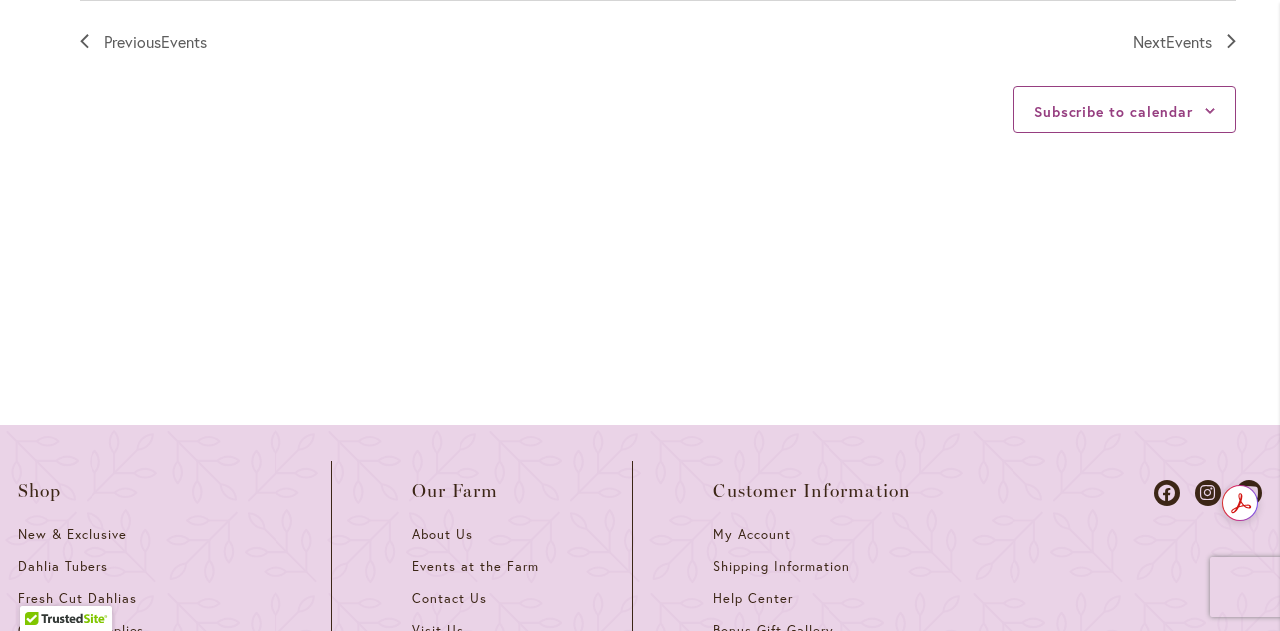 scroll, scrollTop: 2391, scrollLeft: 0, axis: vertical 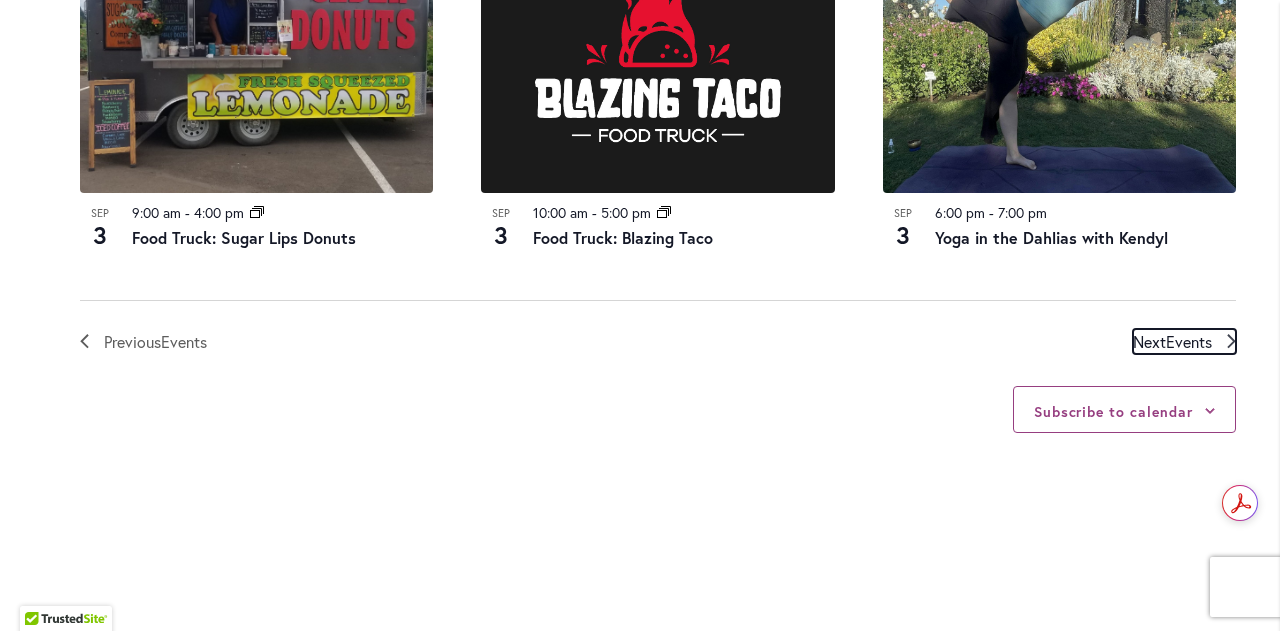 click 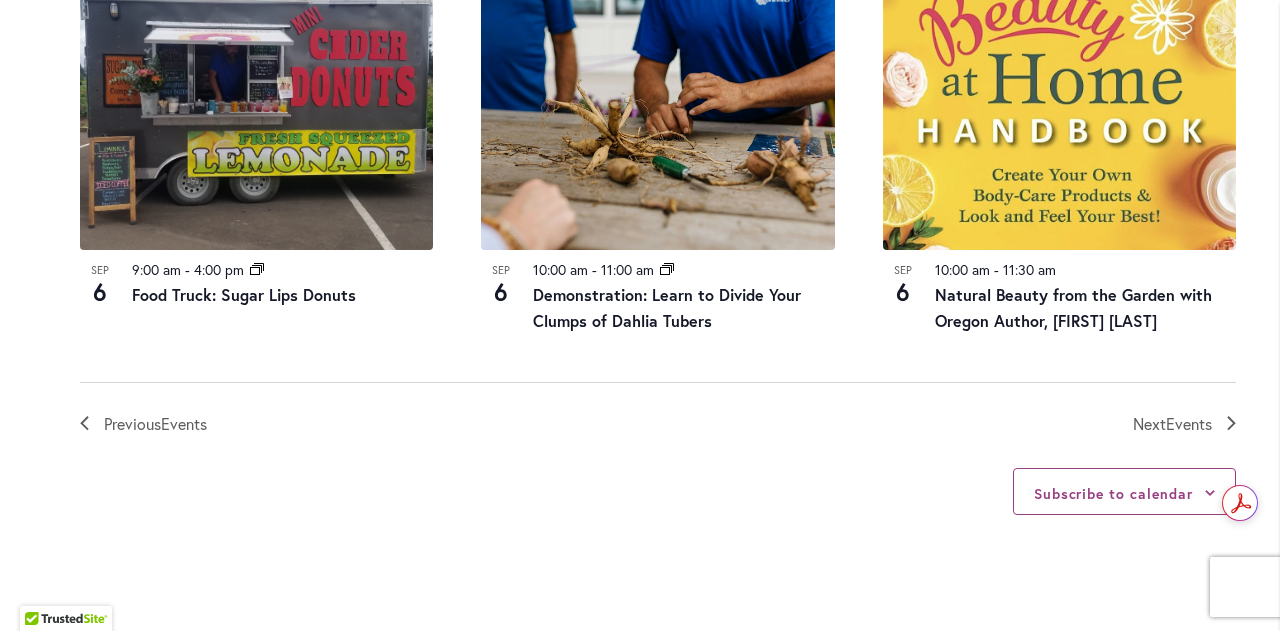 scroll, scrollTop: 2291, scrollLeft: 0, axis: vertical 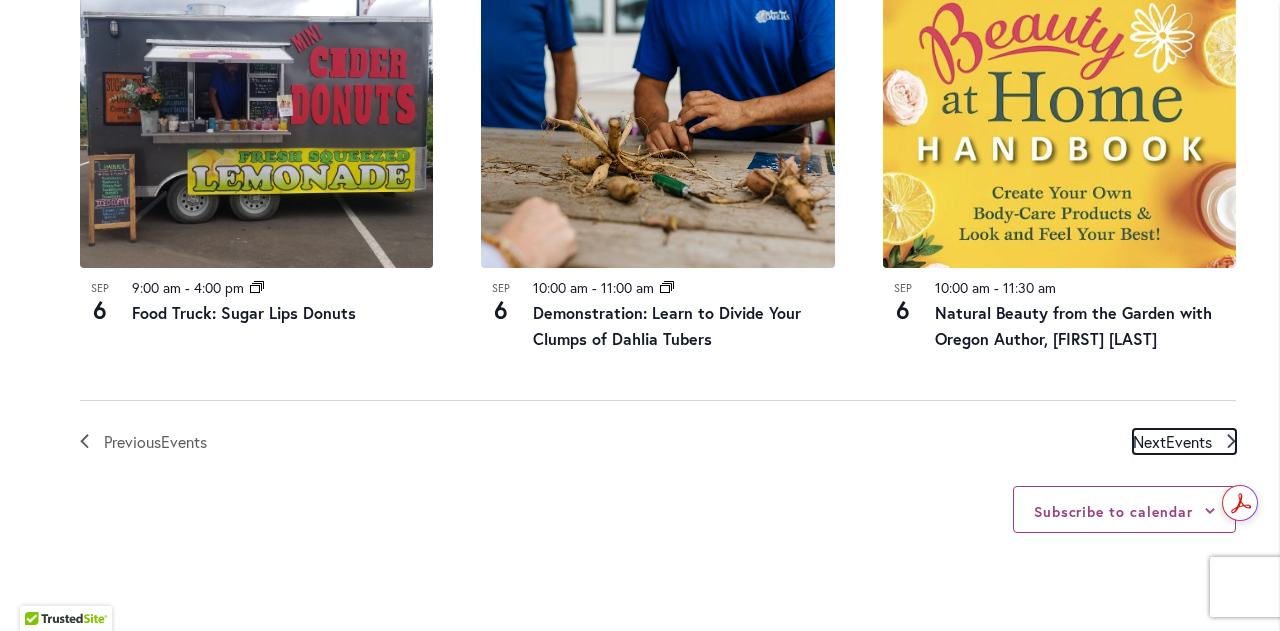 click on "Next  Events" at bounding box center (1184, 442) 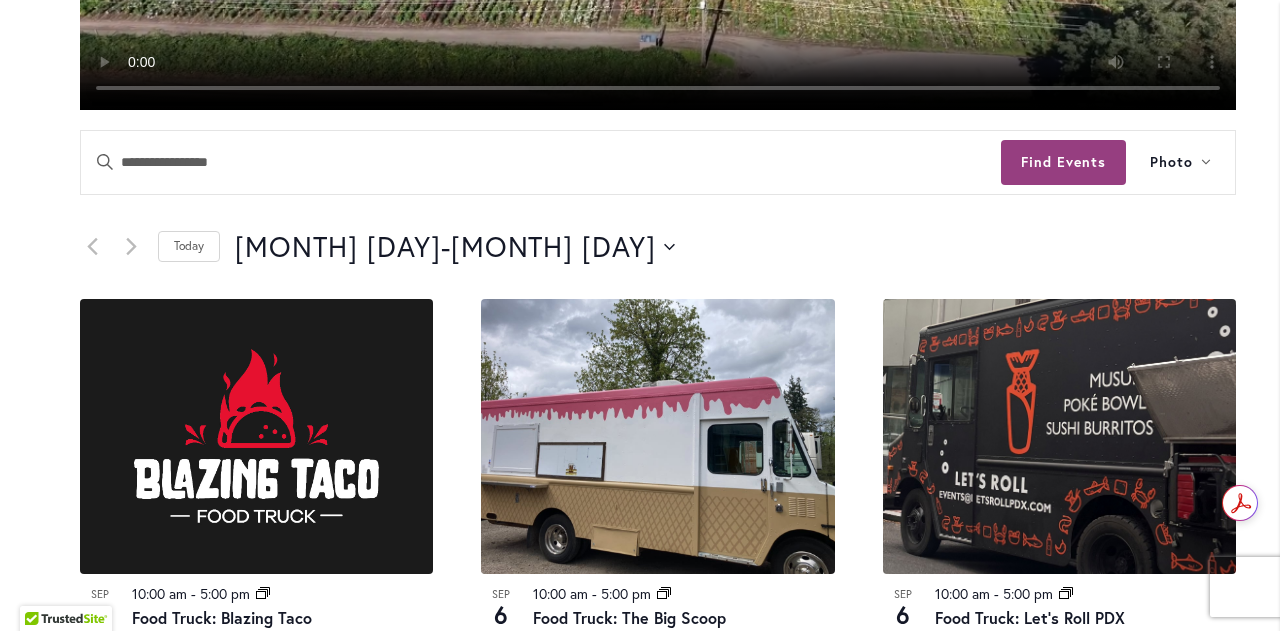 scroll, scrollTop: 791, scrollLeft: 0, axis: vertical 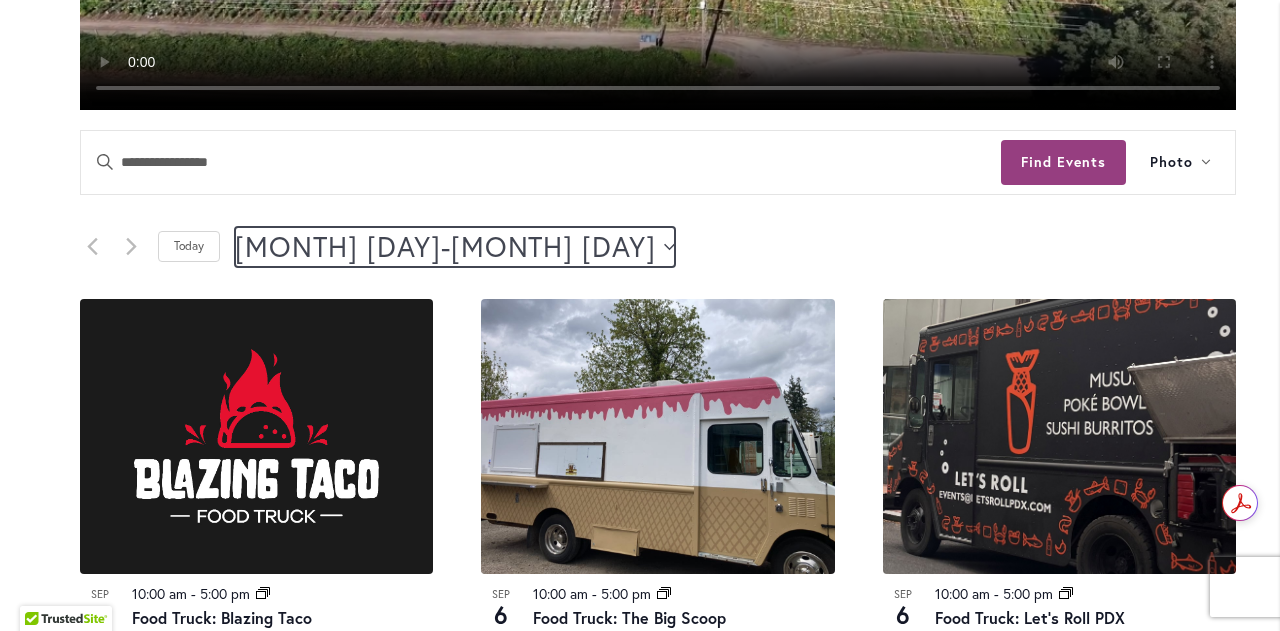 click 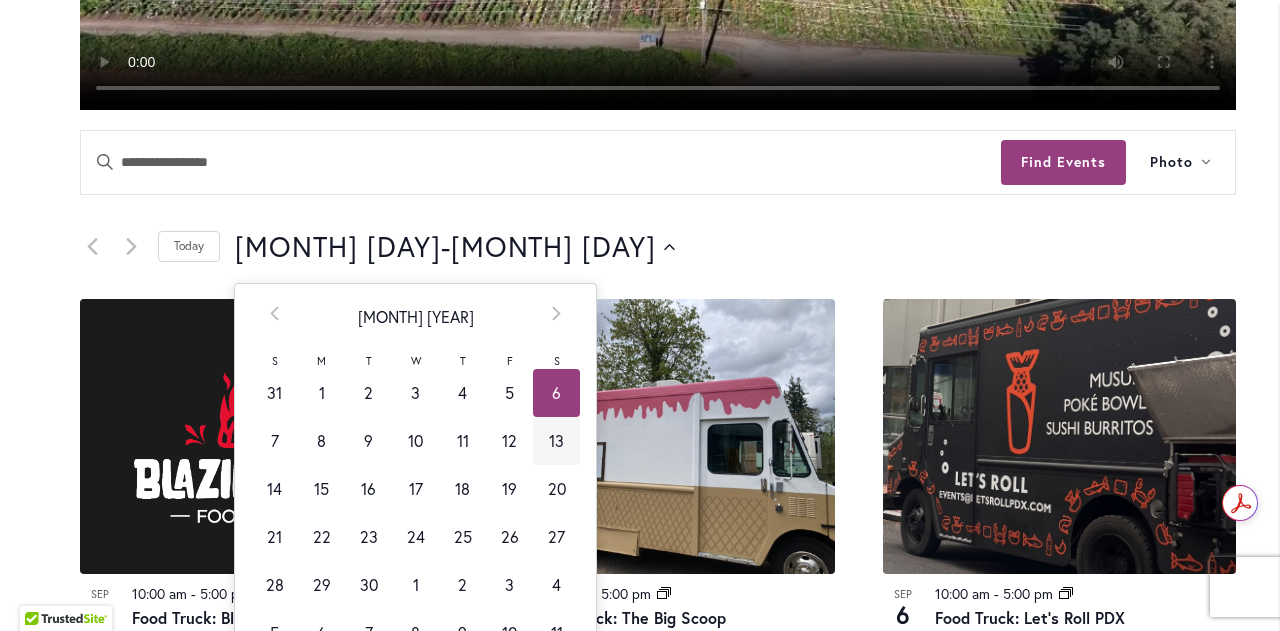 click on "13" at bounding box center (556, 441) 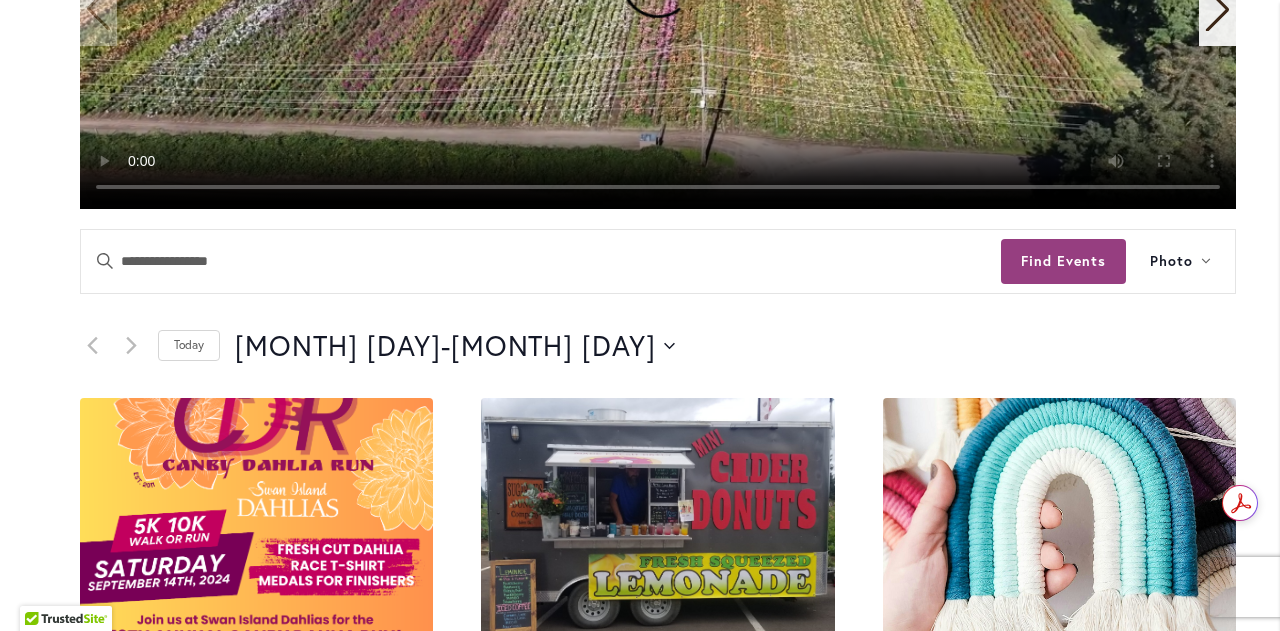 scroll, scrollTop: 700, scrollLeft: 0, axis: vertical 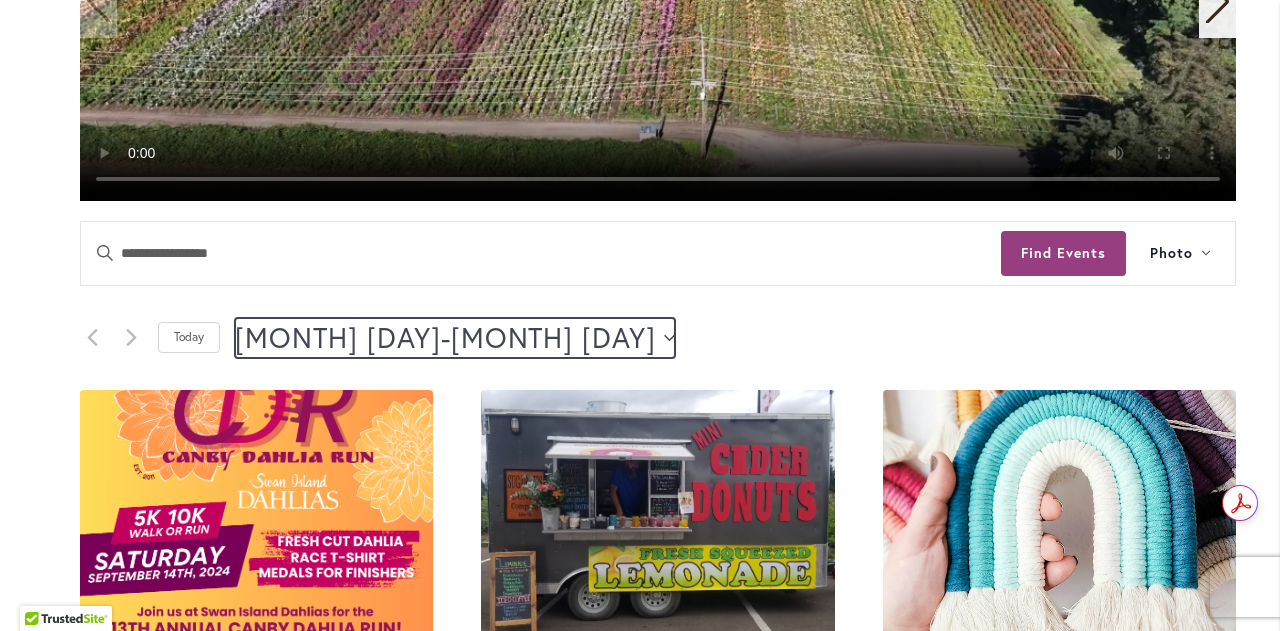 click 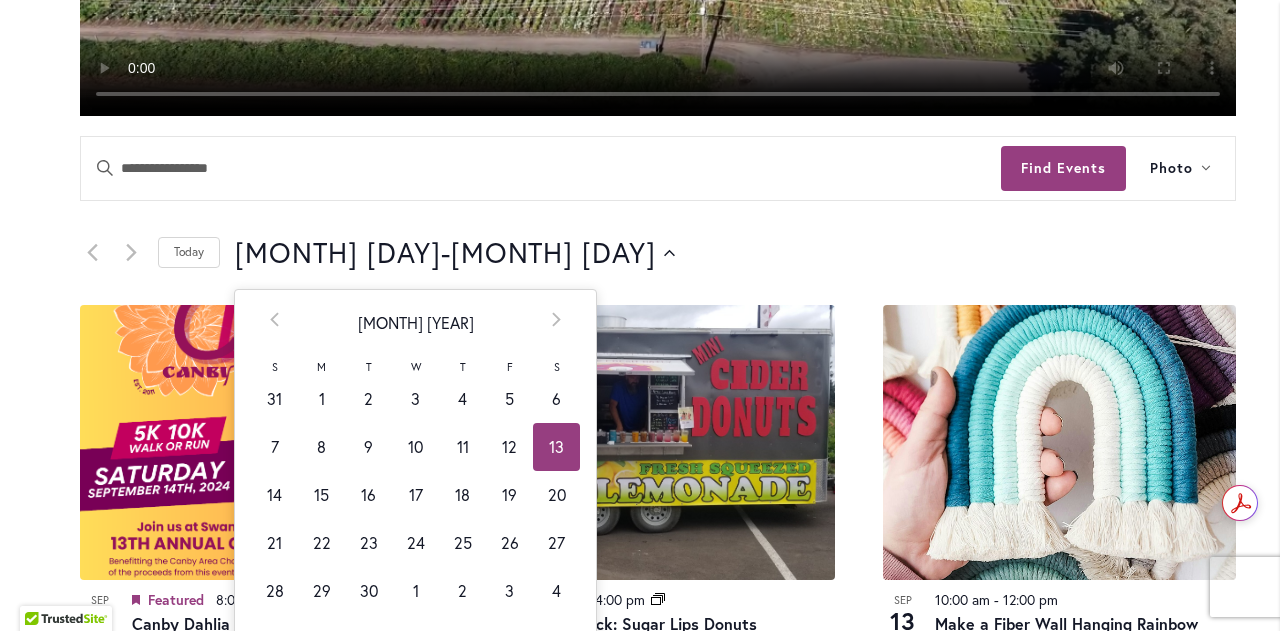 scroll, scrollTop: 900, scrollLeft: 0, axis: vertical 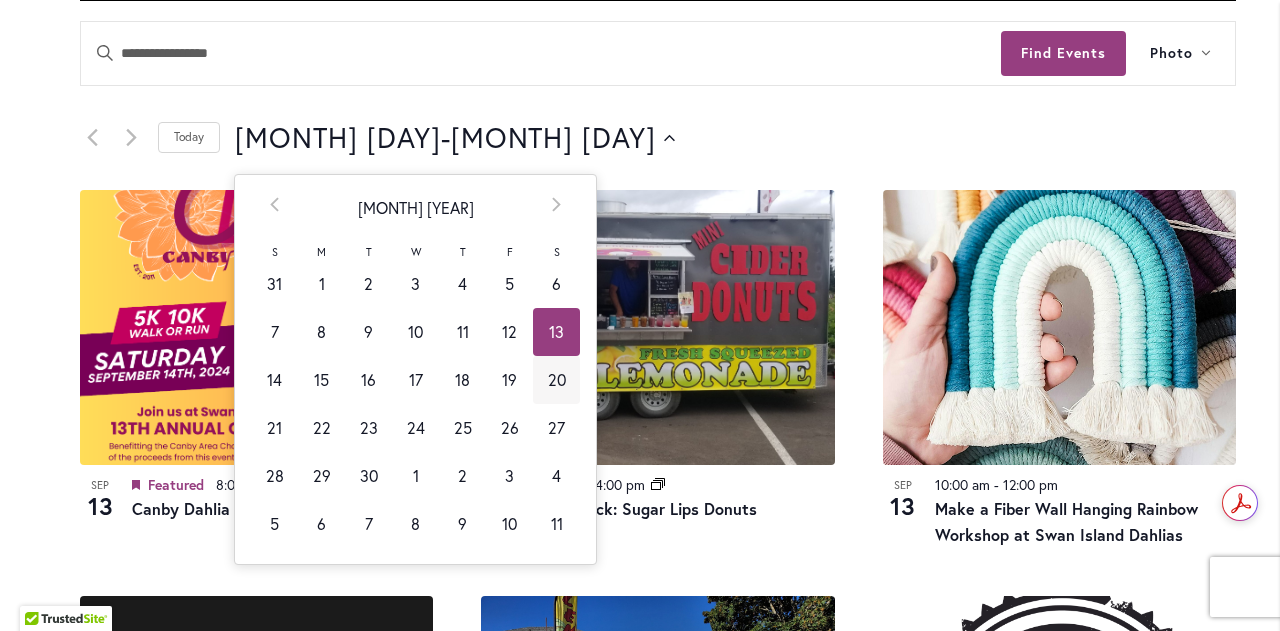 click on "20" at bounding box center (556, 380) 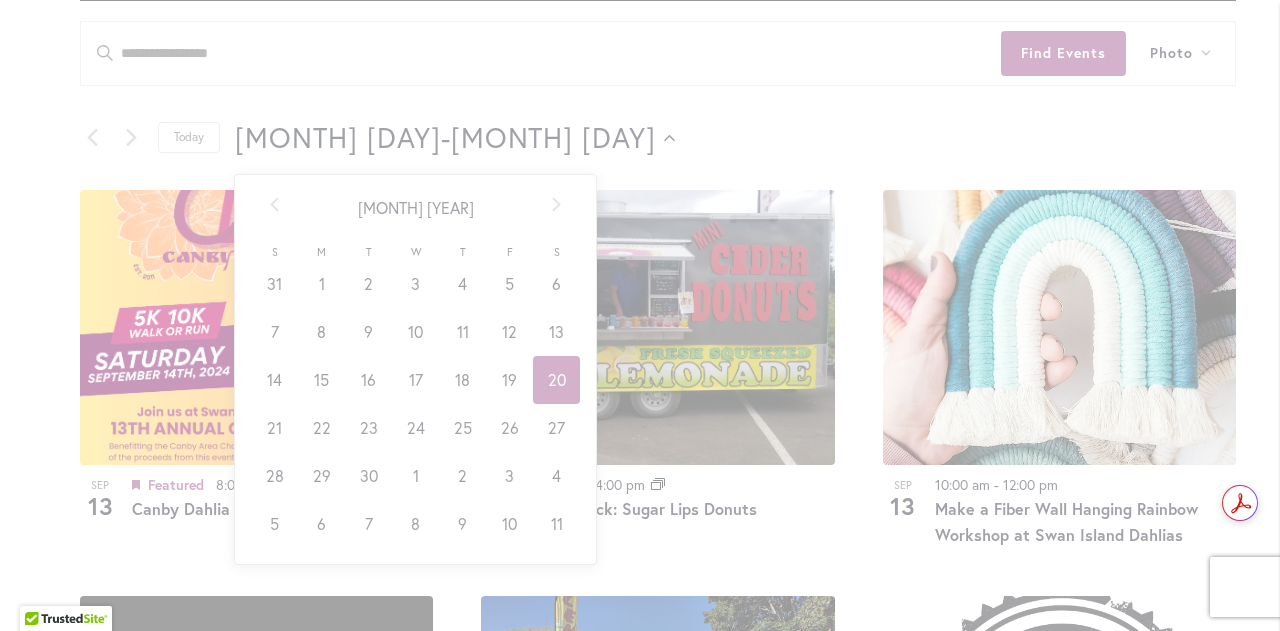 scroll, scrollTop: 0, scrollLeft: 82, axis: horizontal 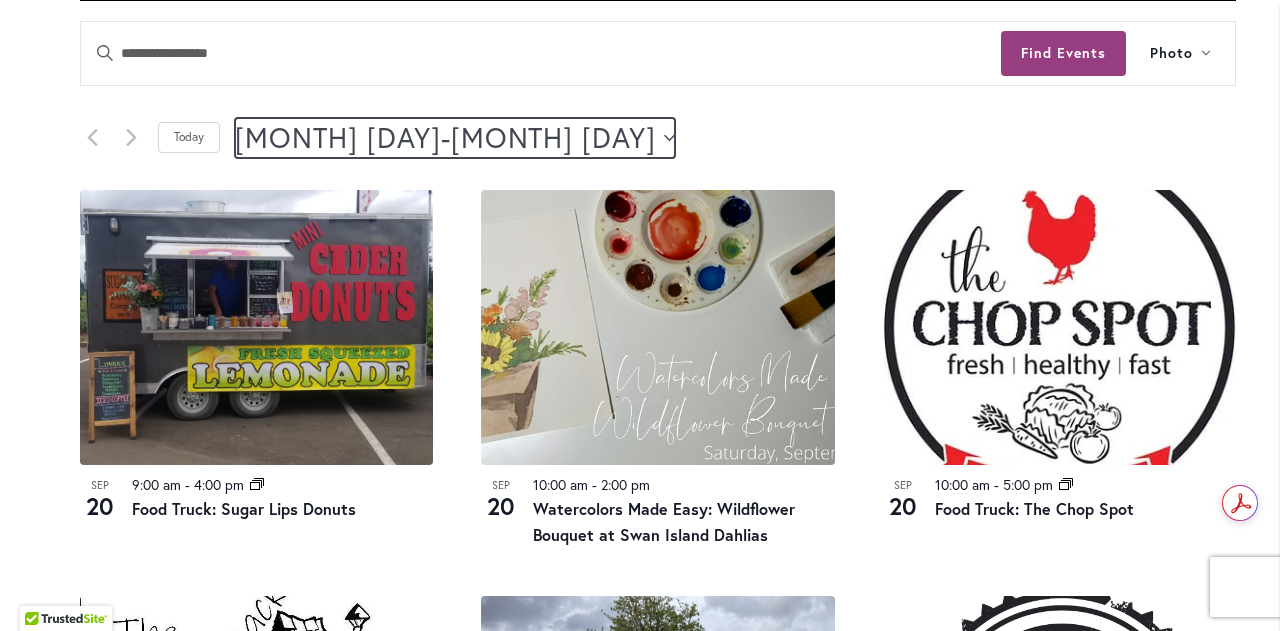 click on "9/20/2025
September 20
-
9/21/2025
September 21" at bounding box center (455, 138) 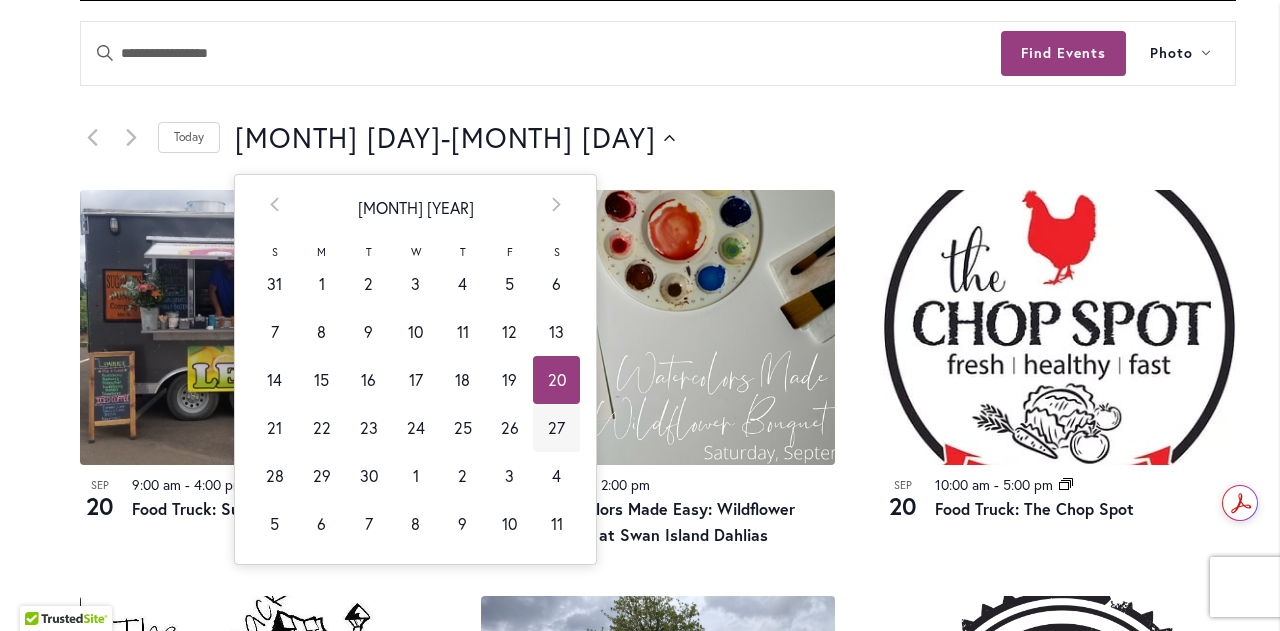 click on "27" at bounding box center (556, 428) 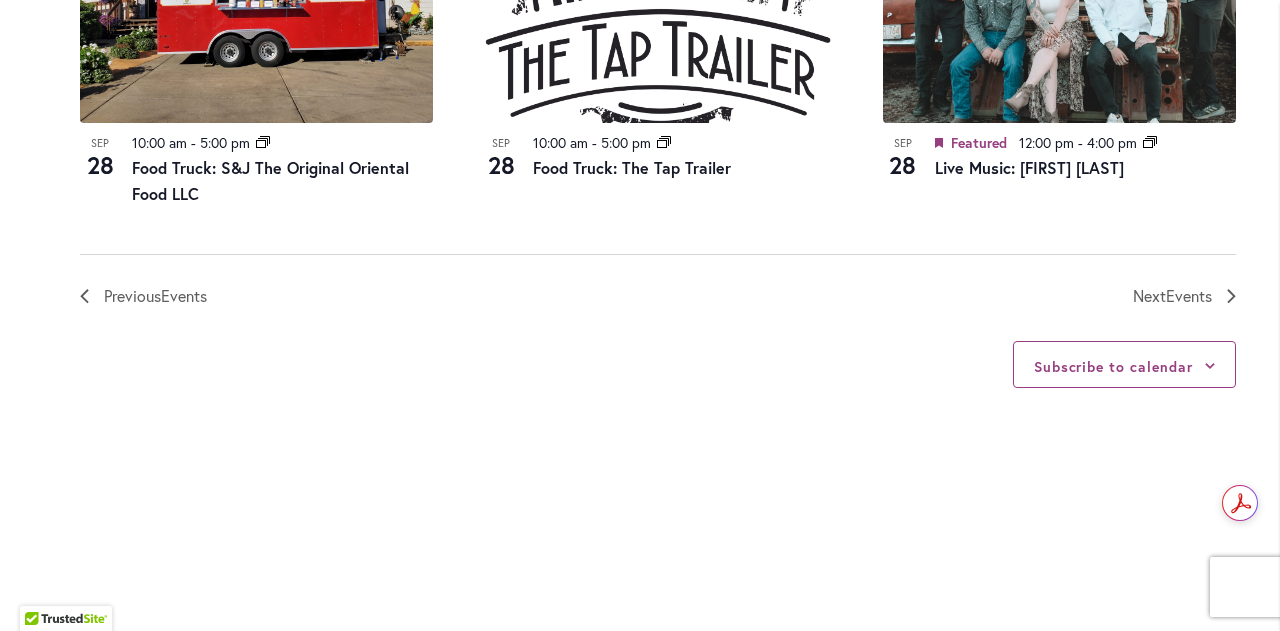 scroll, scrollTop: 2500, scrollLeft: 0, axis: vertical 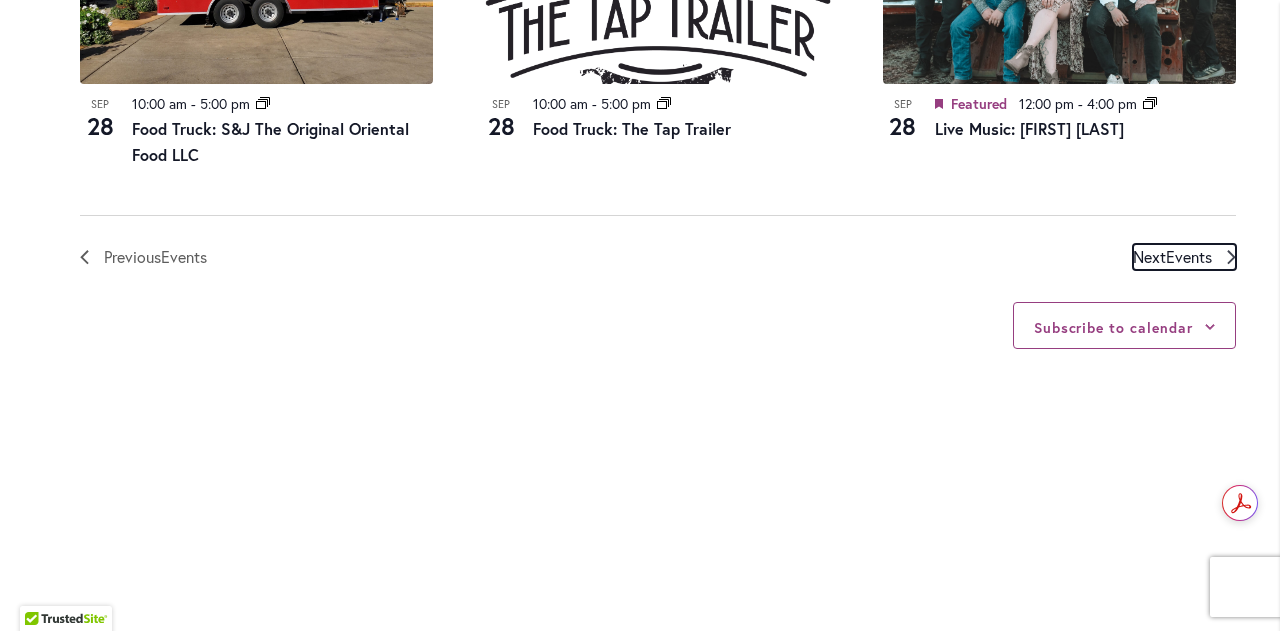 click 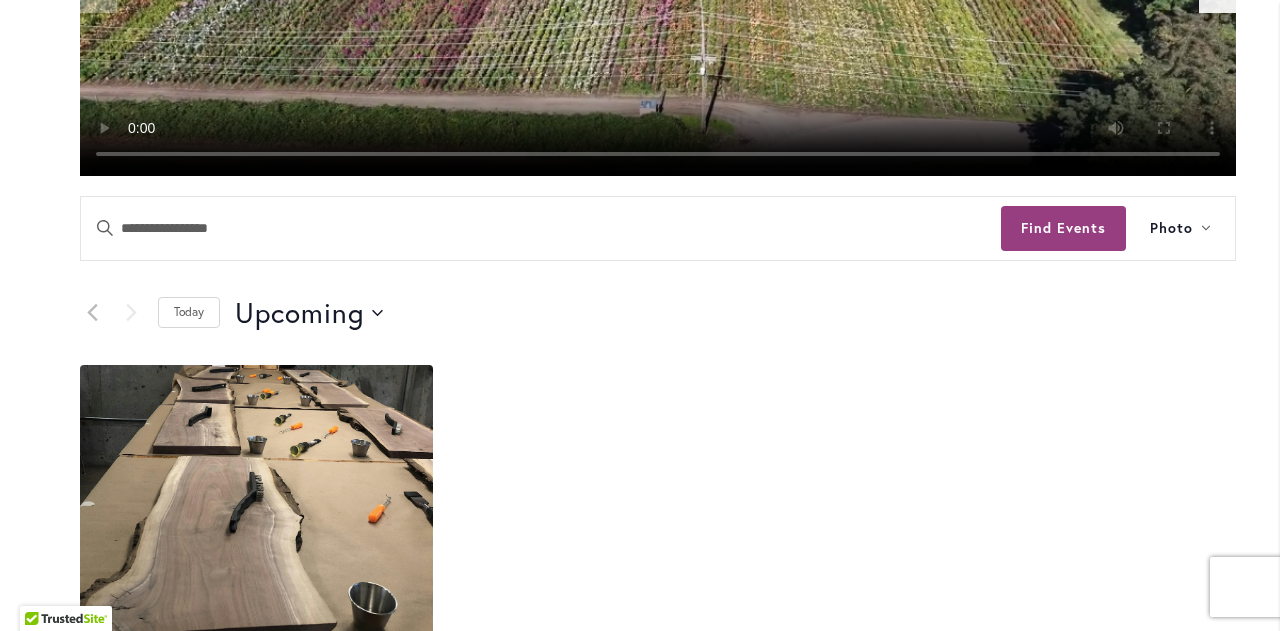 scroll, scrollTop: 900, scrollLeft: 0, axis: vertical 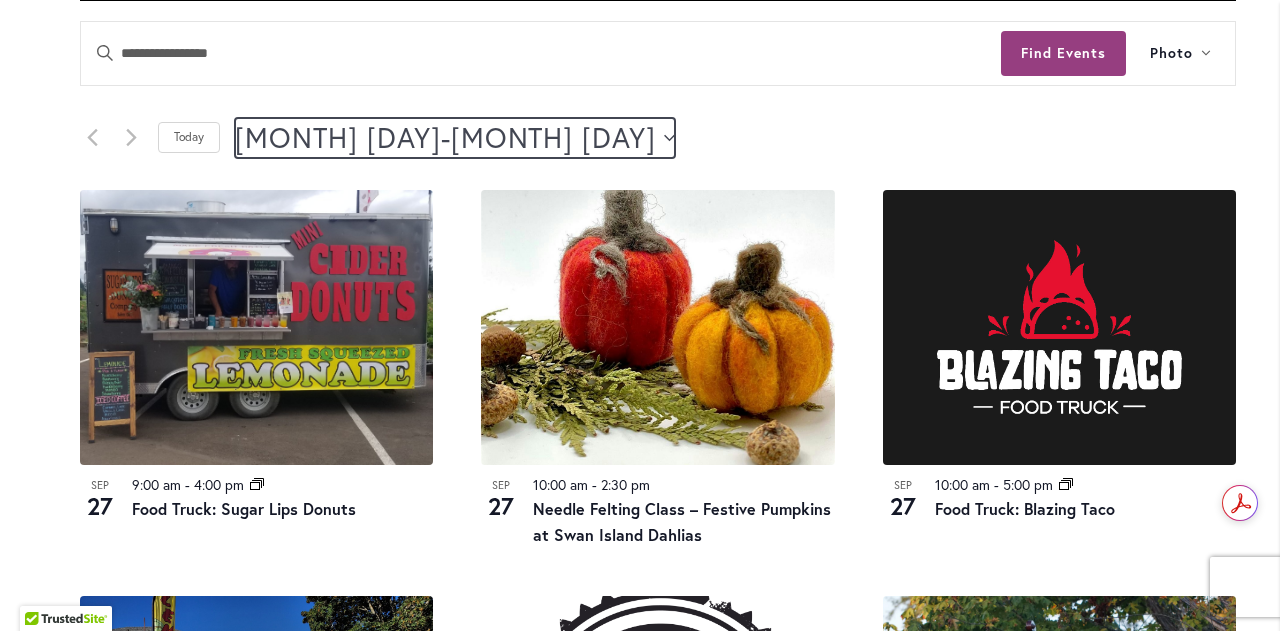 click 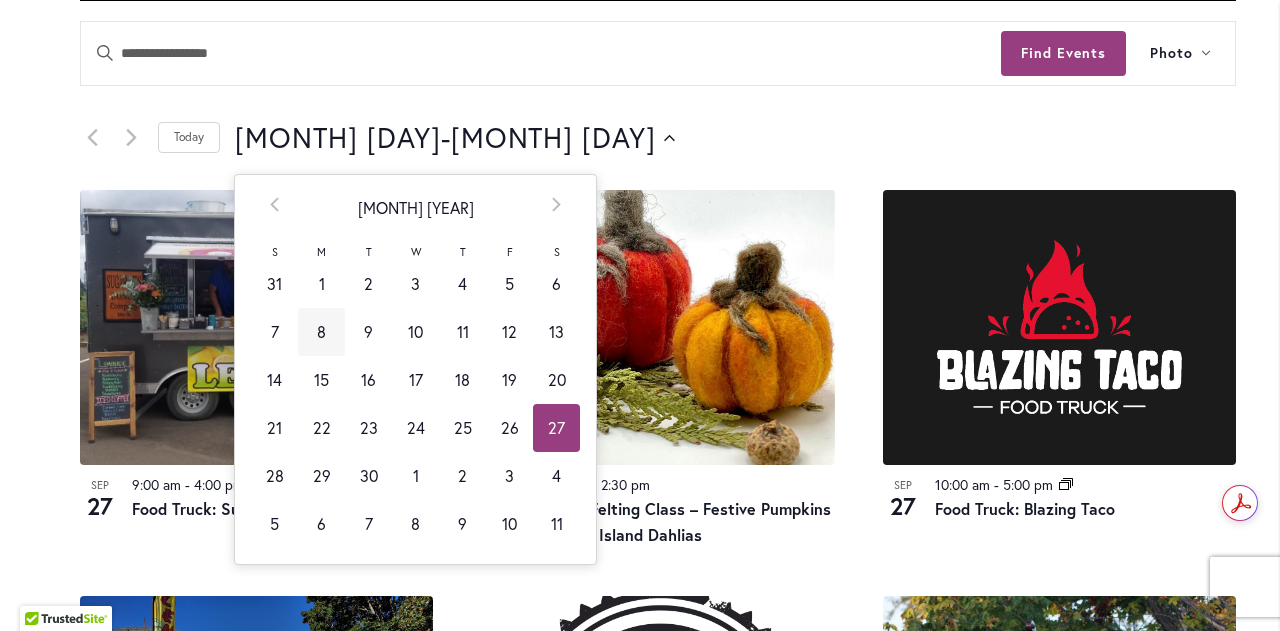 click on "8" at bounding box center [321, 332] 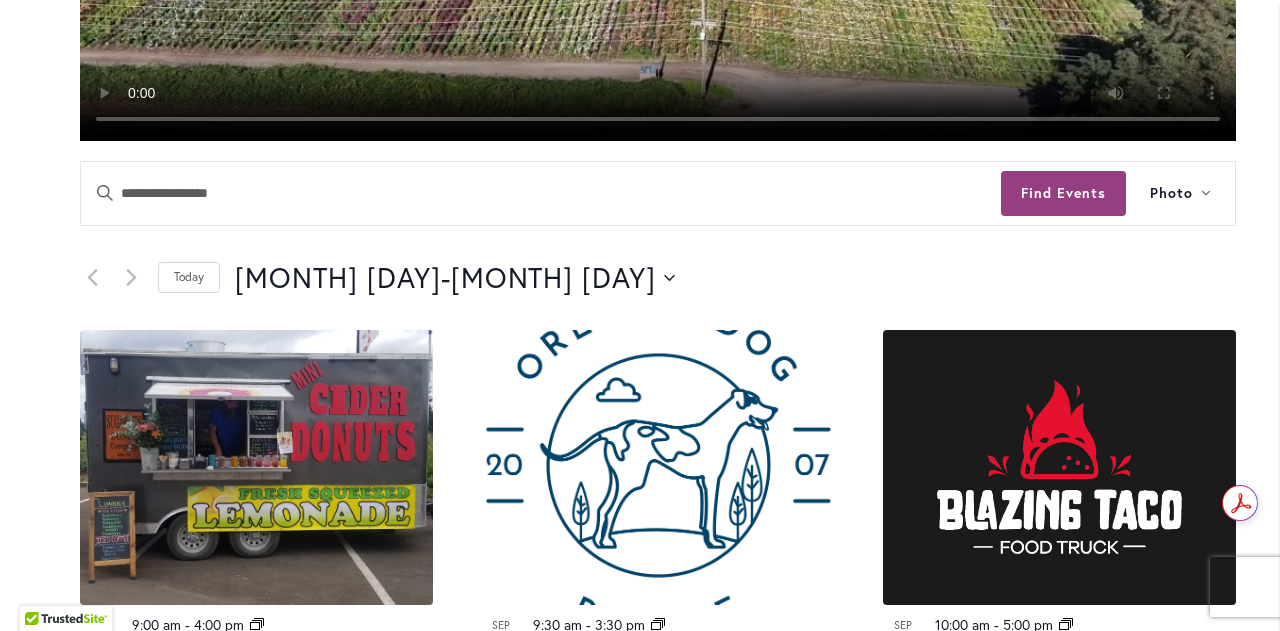 scroll, scrollTop: 800, scrollLeft: 0, axis: vertical 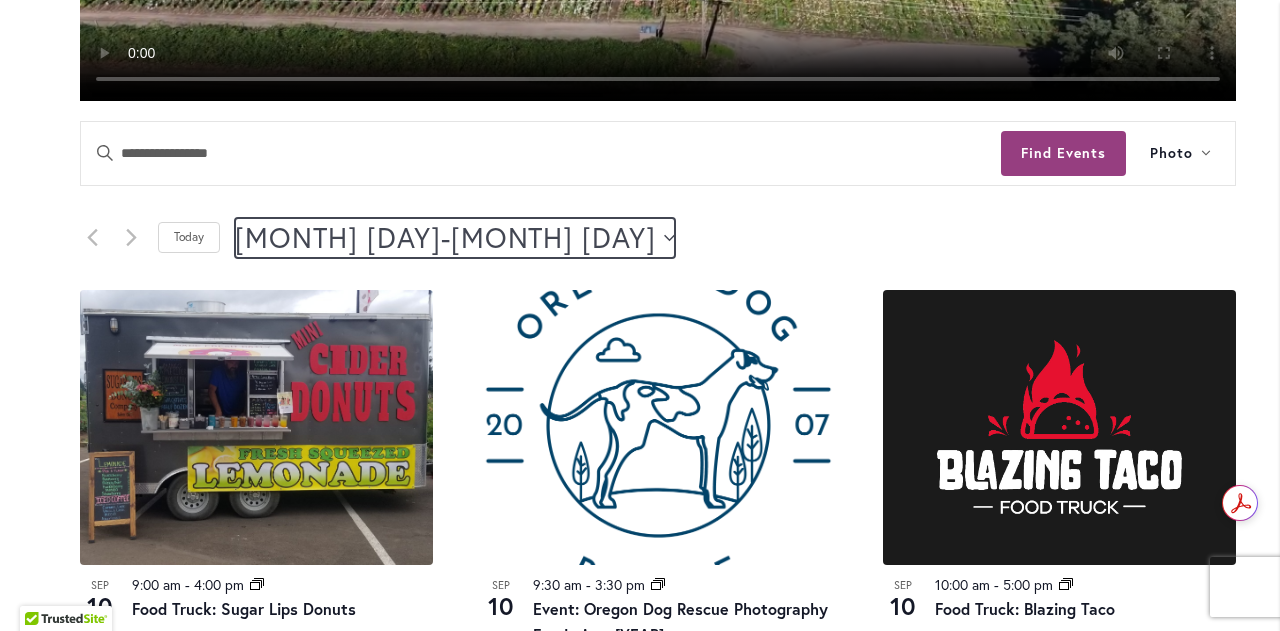 click on "9/8/2025
September 8
-
9/12/2025
September 12" at bounding box center (455, 238) 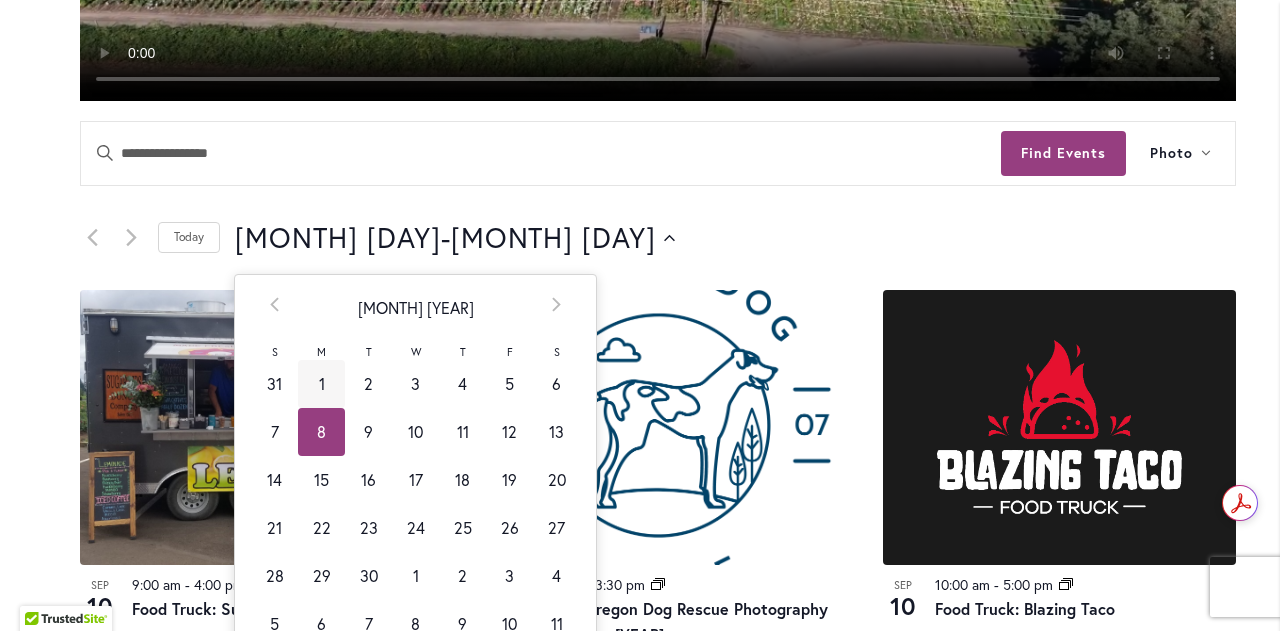 click on "1" at bounding box center (321, 384) 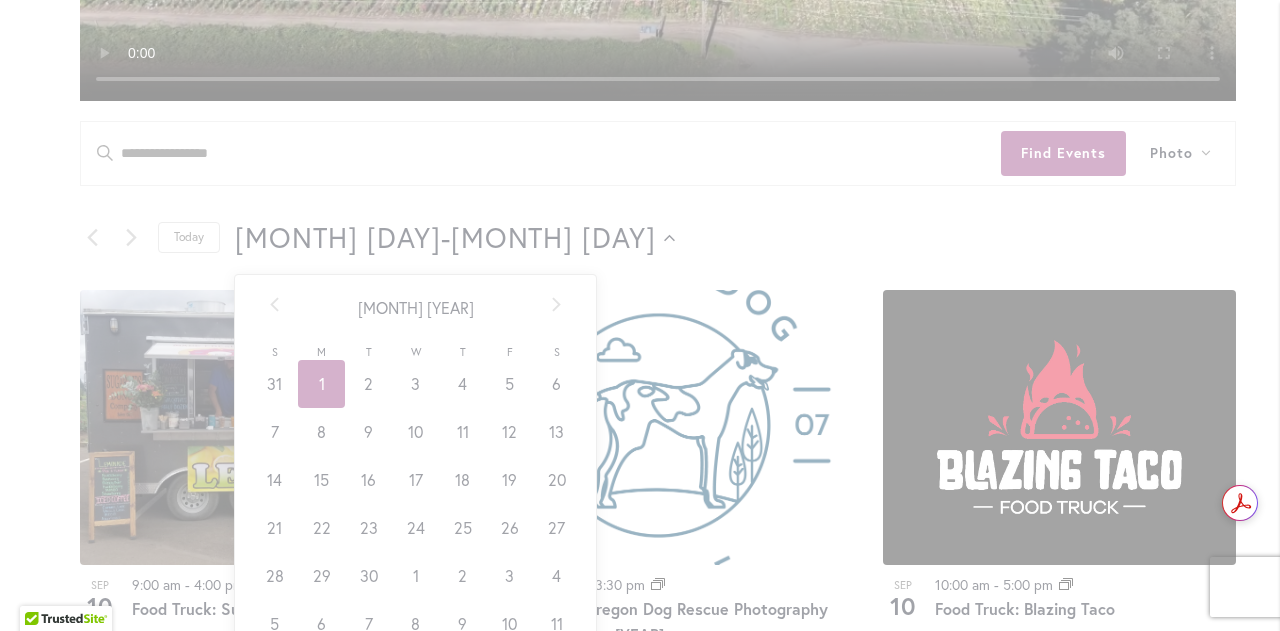 scroll, scrollTop: 0, scrollLeft: 69, axis: horizontal 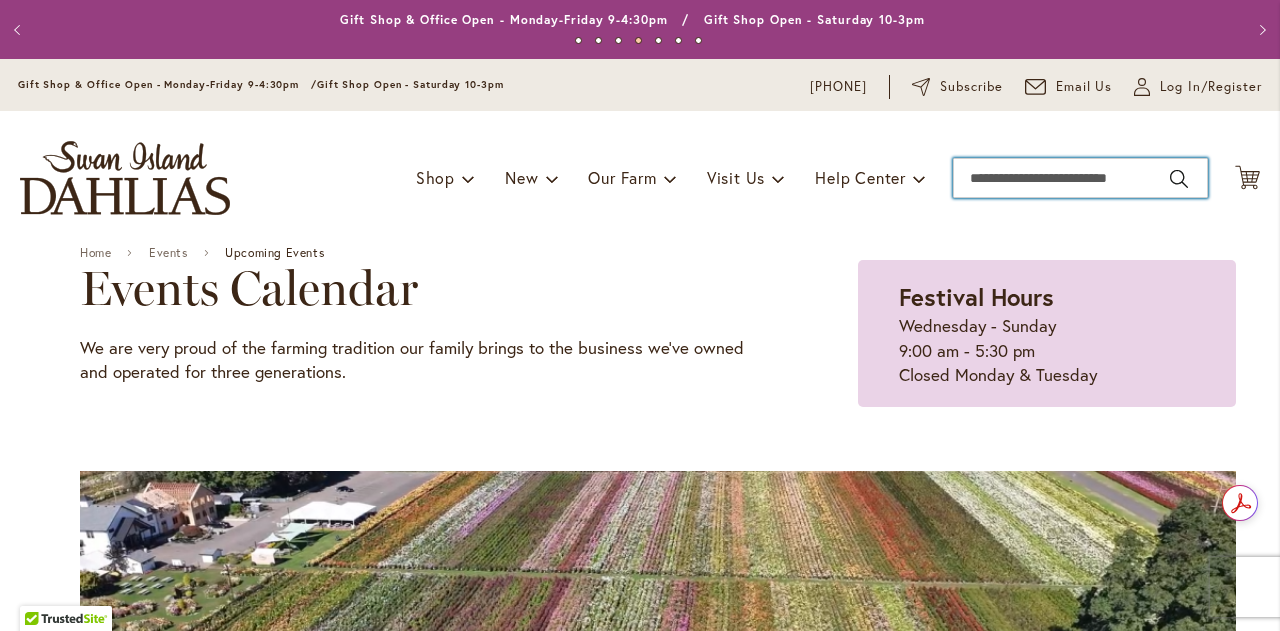 click on "Search" at bounding box center [1080, 178] 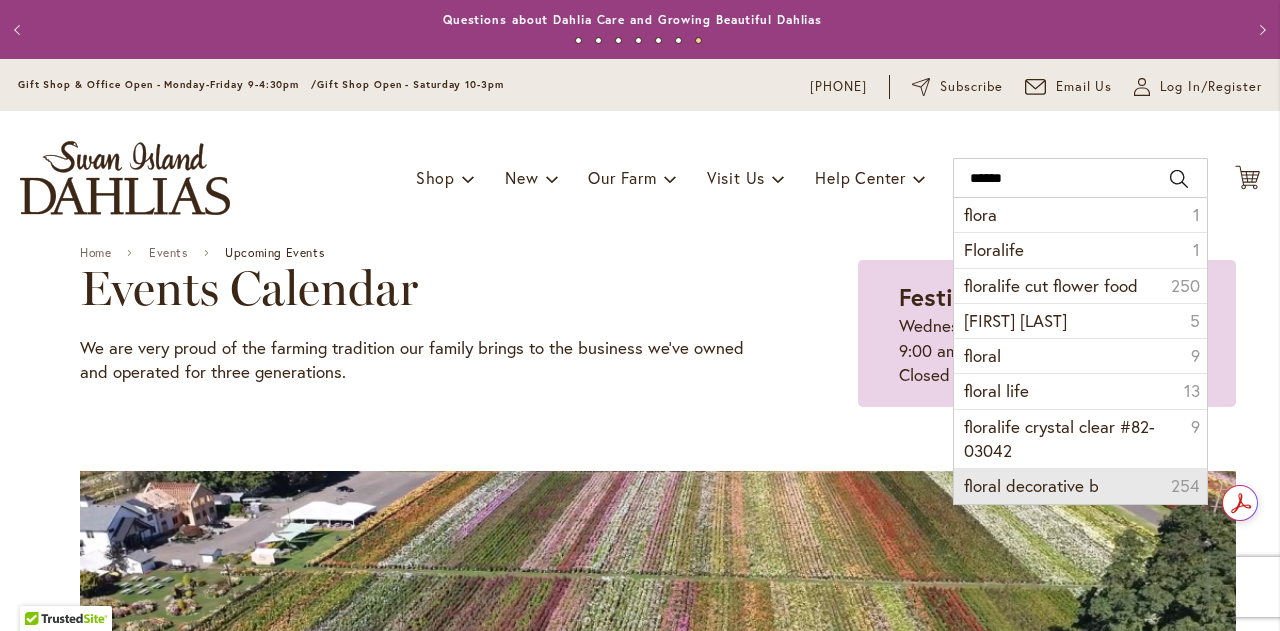 click on "floral decorative b 254" at bounding box center (1080, 485) 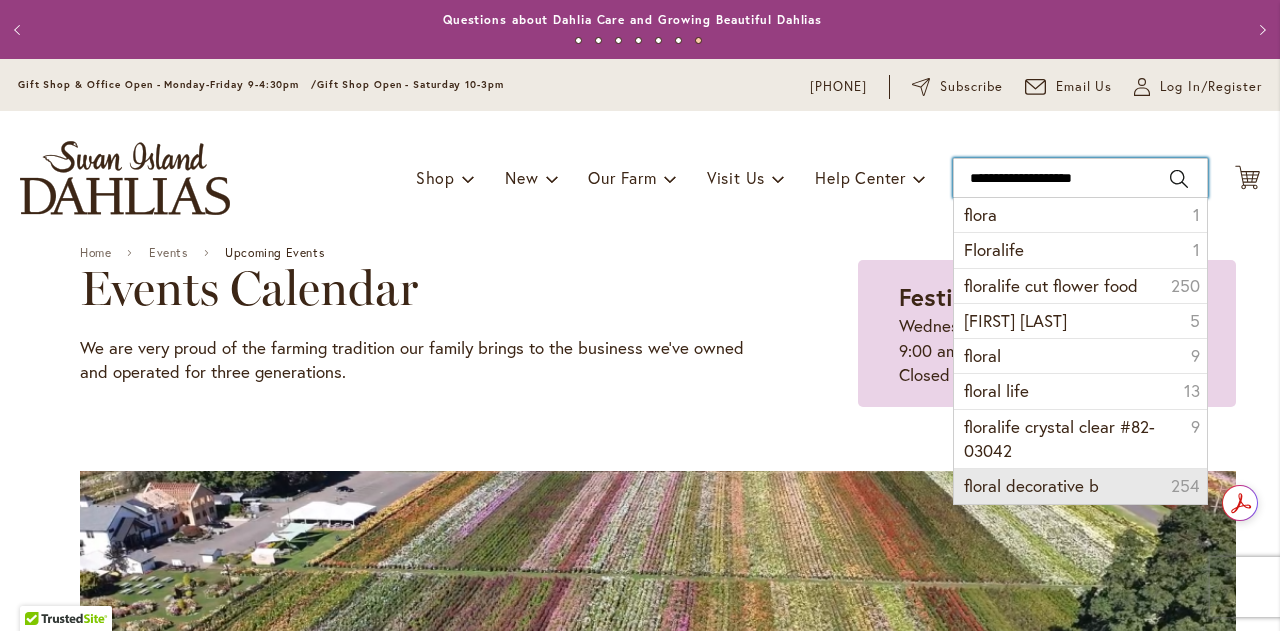 type on "**********" 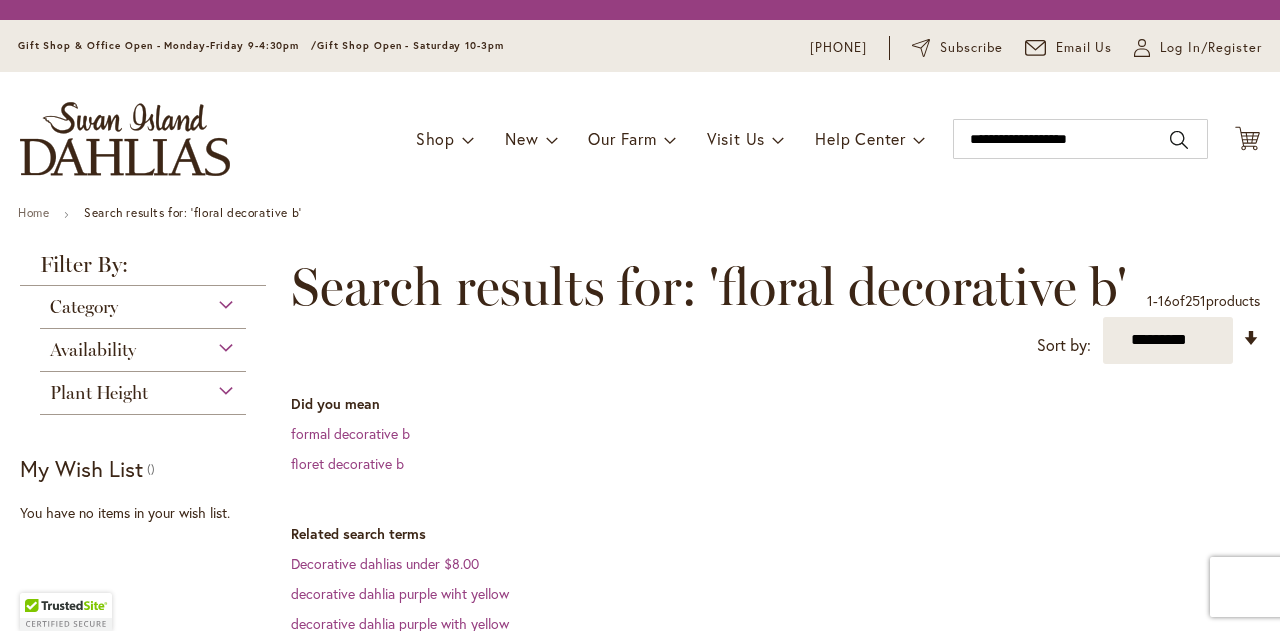 scroll, scrollTop: 0, scrollLeft: 0, axis: both 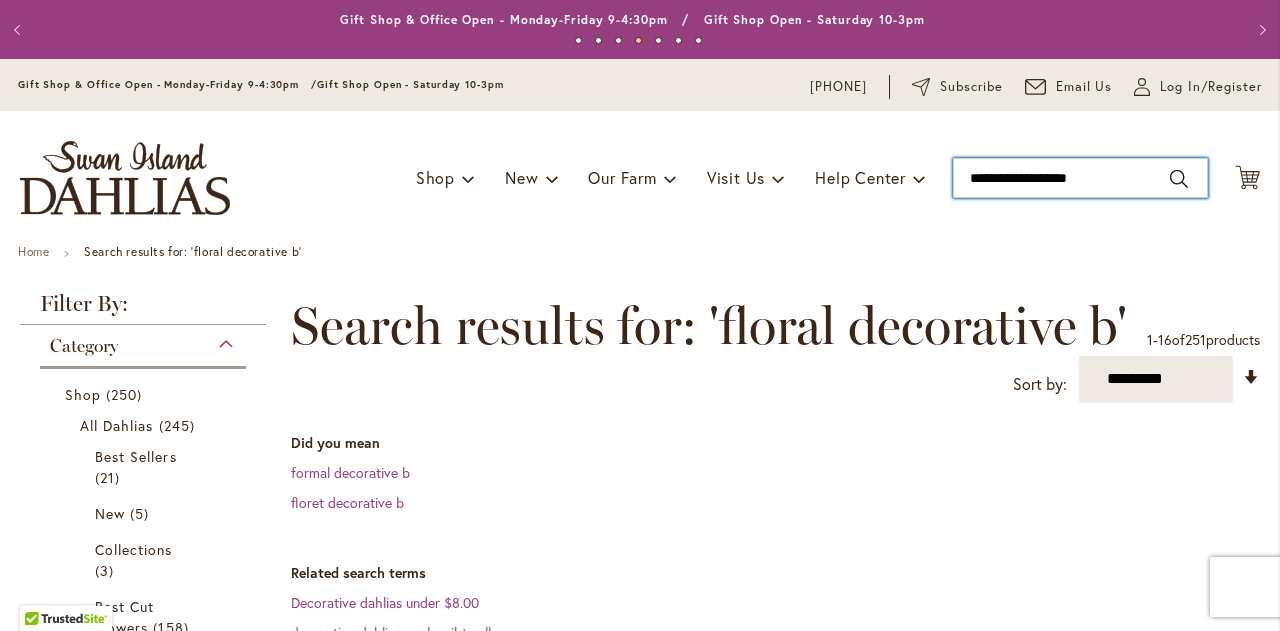 drag, startPoint x: 1085, startPoint y: 183, endPoint x: 996, endPoint y: 190, distance: 89.27486 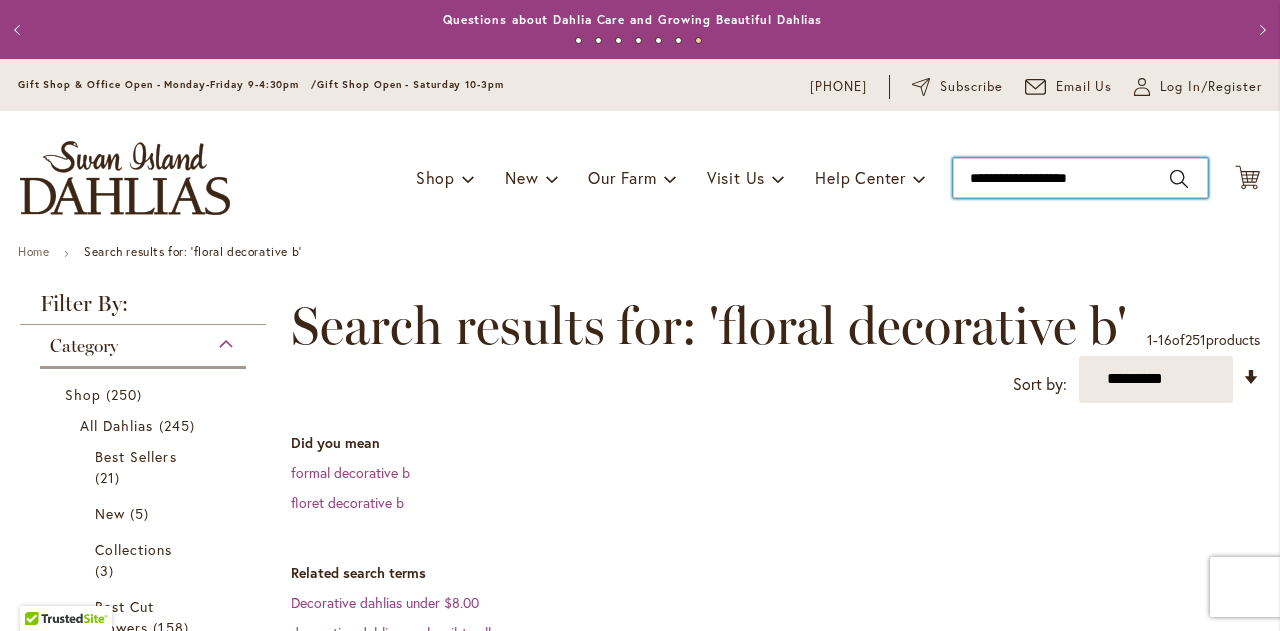 type on "**********" 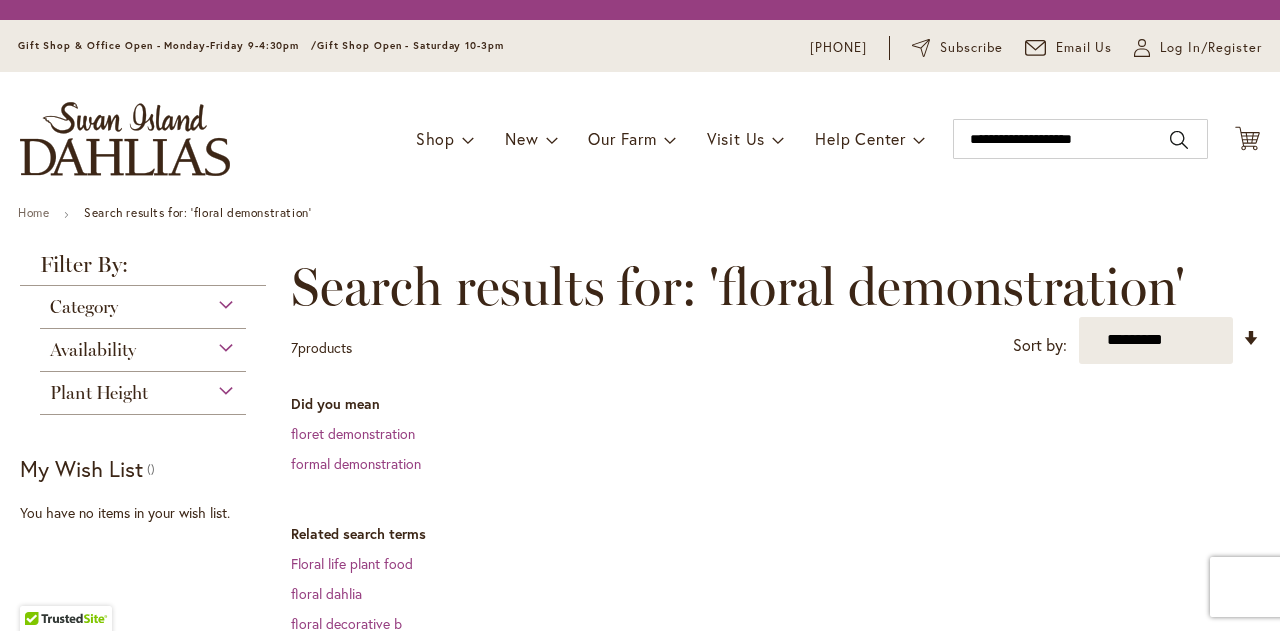 scroll, scrollTop: 0, scrollLeft: 0, axis: both 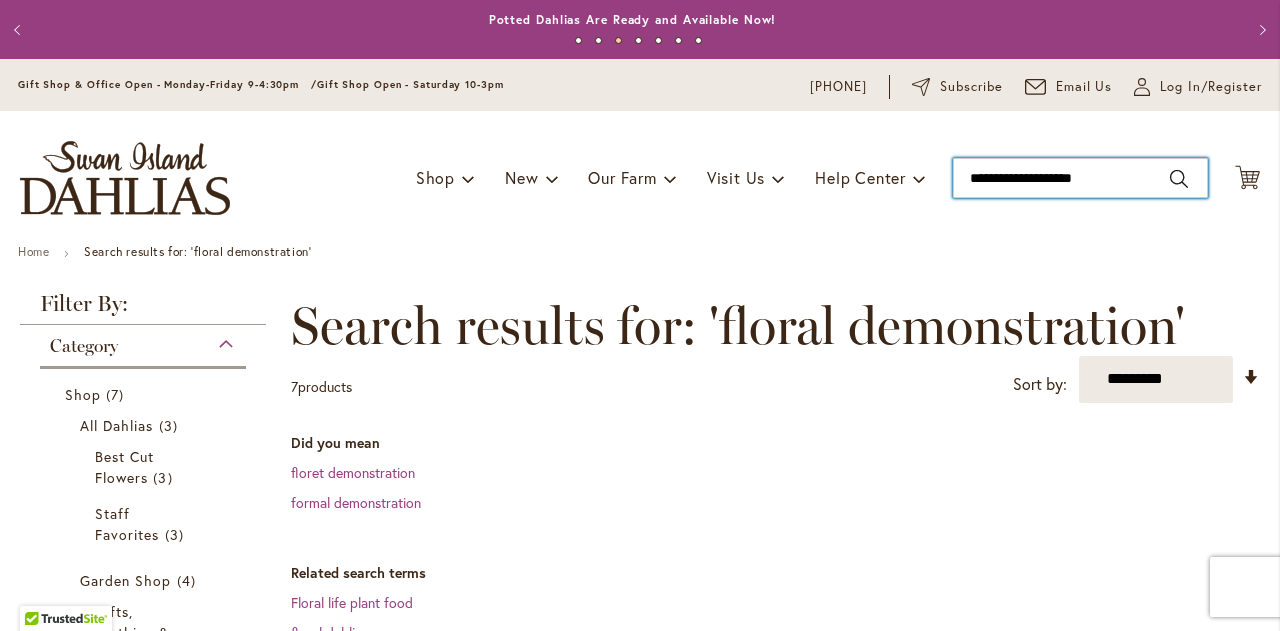 click on "**********" at bounding box center (1080, 178) 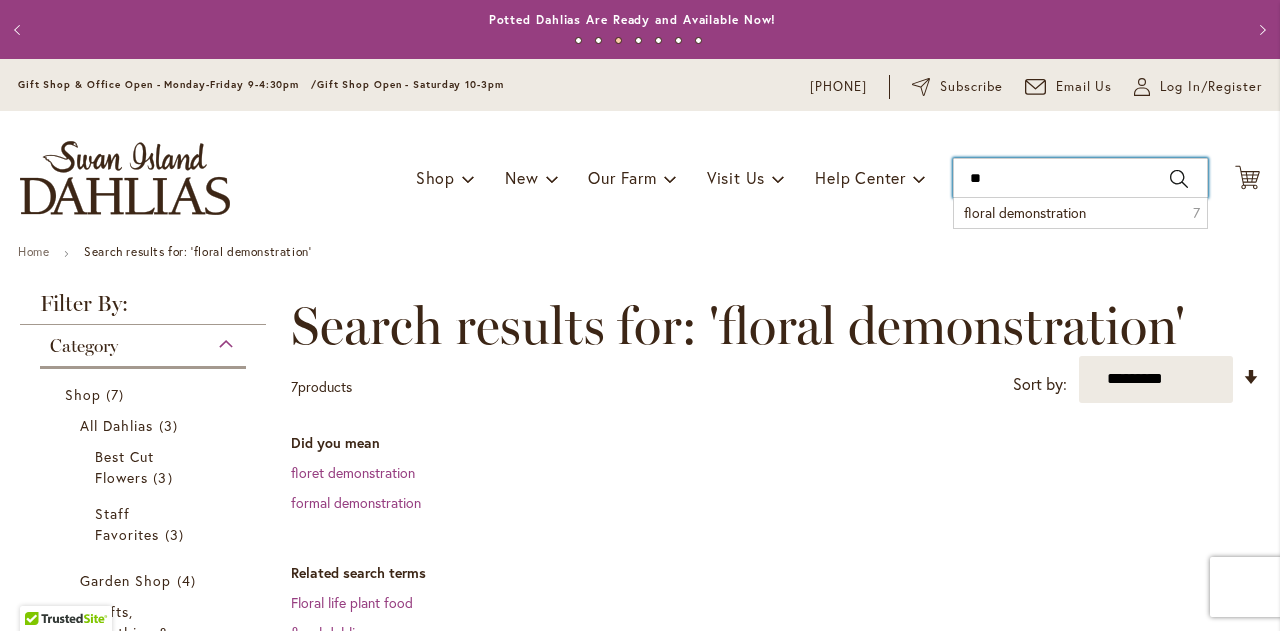 type on "*" 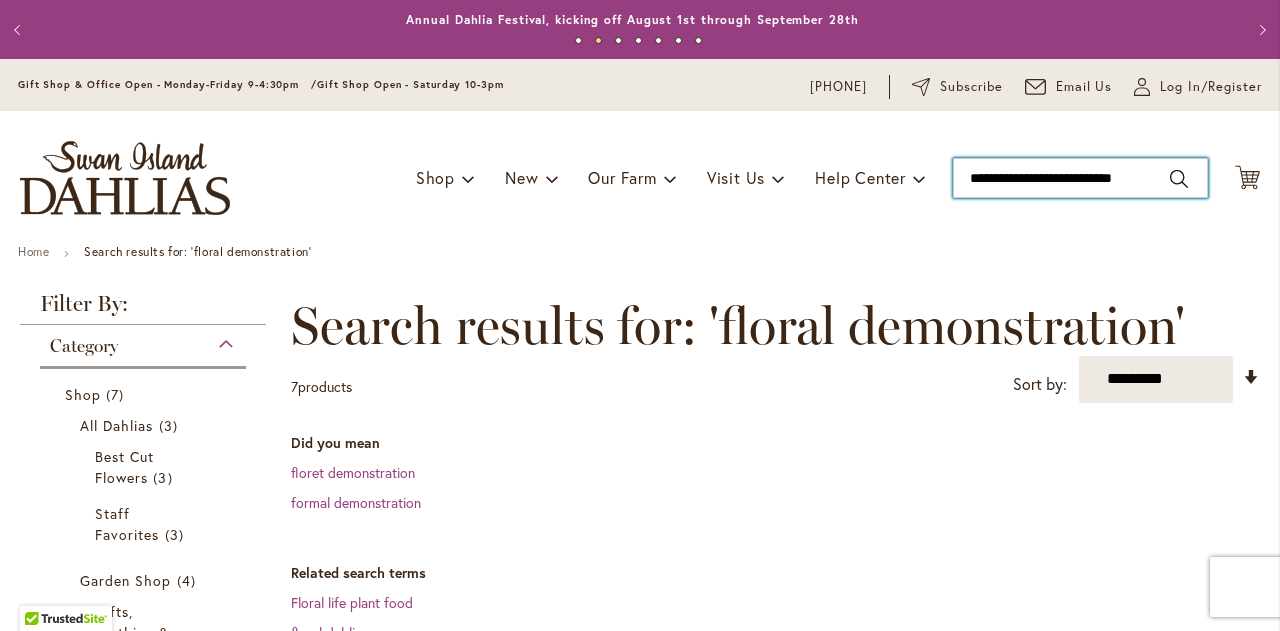 type on "**********" 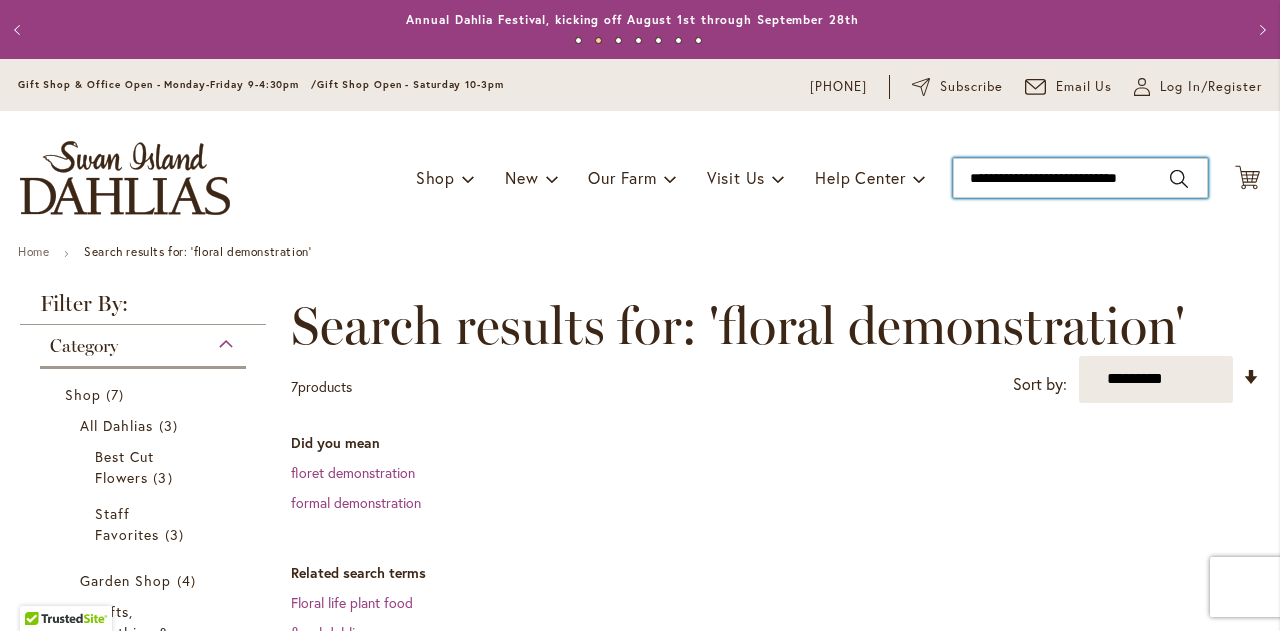 scroll, scrollTop: 0, scrollLeft: 18, axis: horizontal 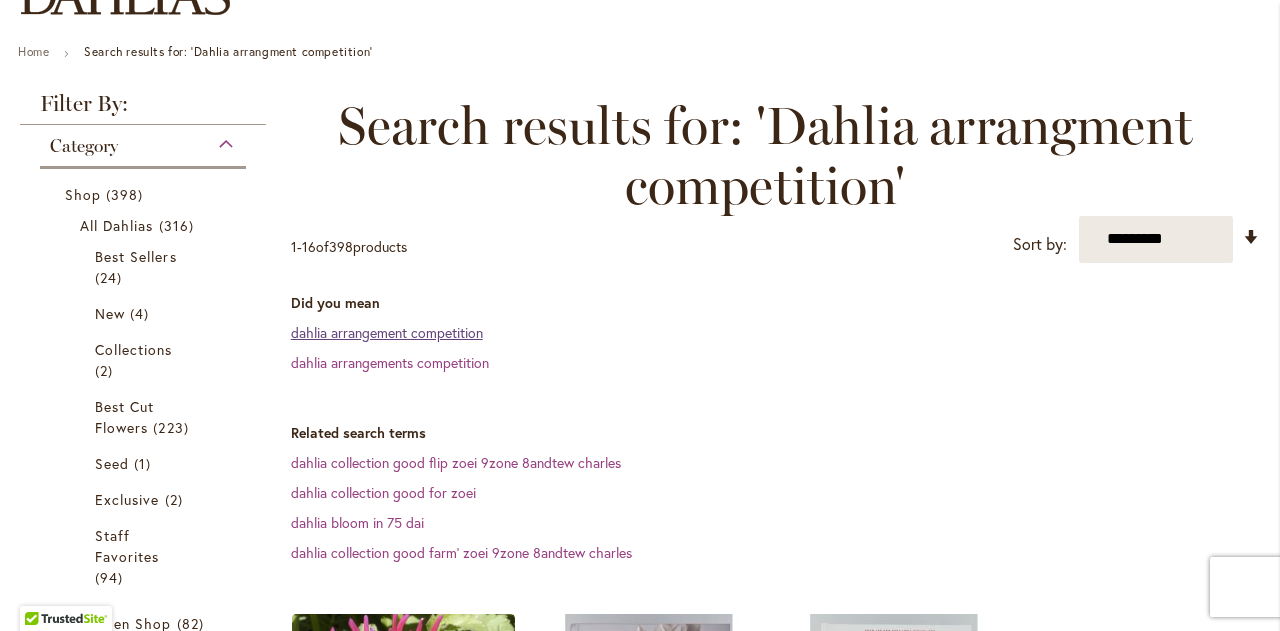 click on "dahlia arrangement competition" at bounding box center [387, 332] 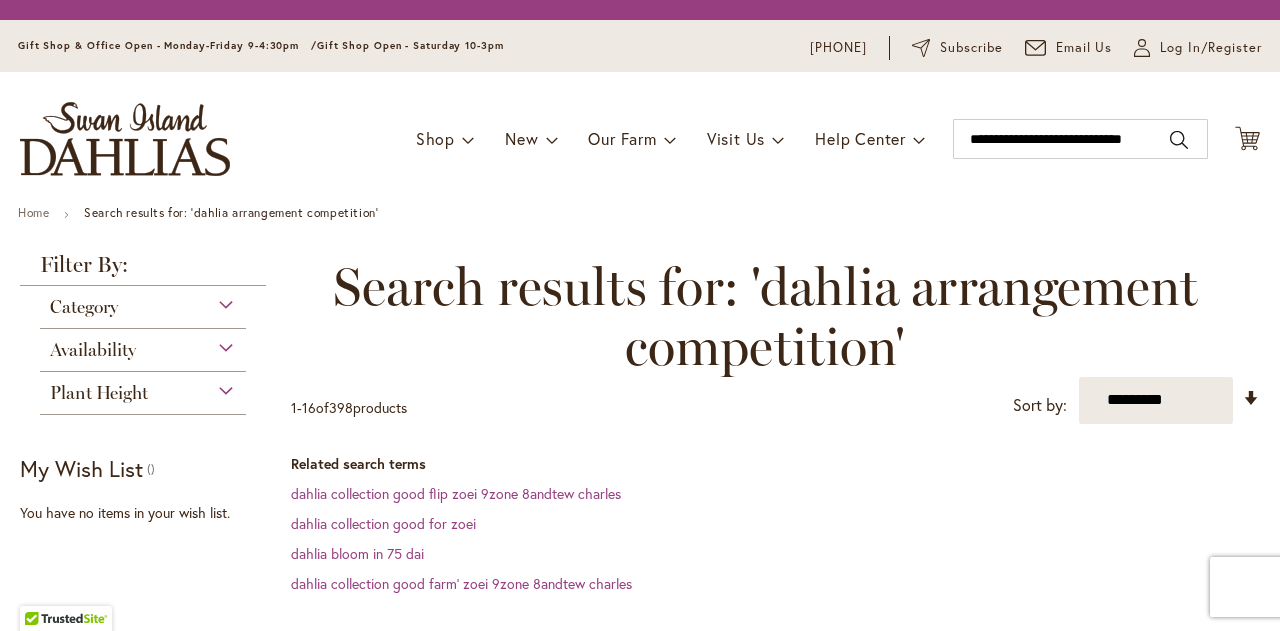 scroll, scrollTop: 0, scrollLeft: 0, axis: both 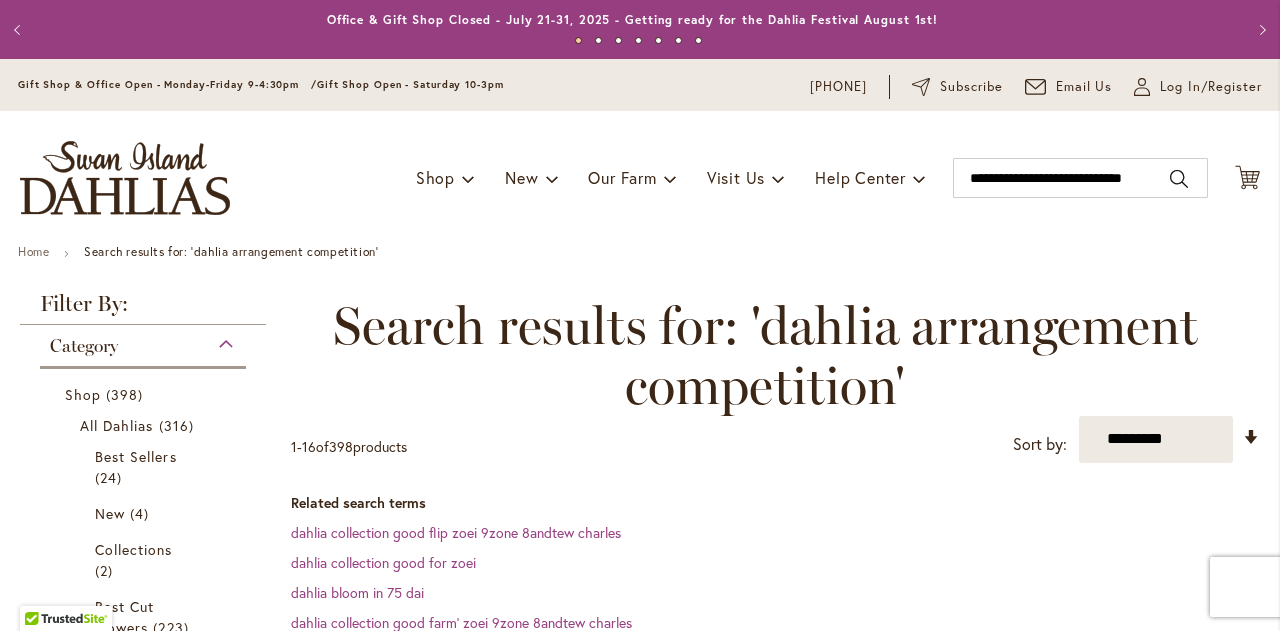 click on "Previous" at bounding box center [20, 30] 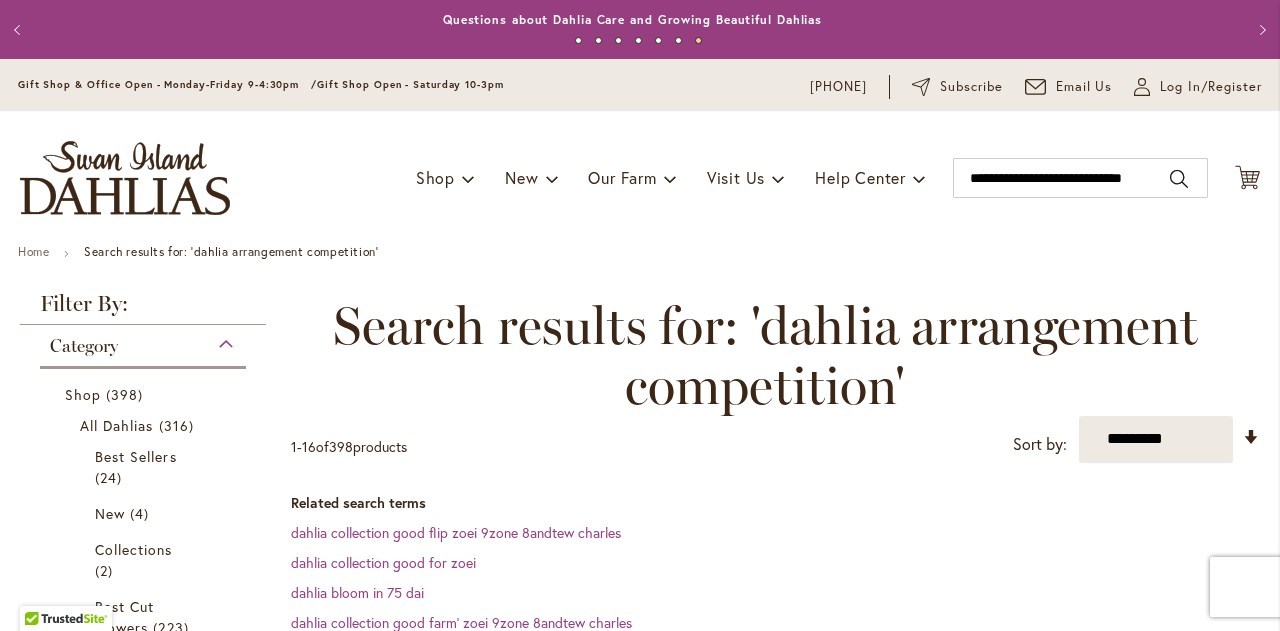click on "Previous" at bounding box center (20, 30) 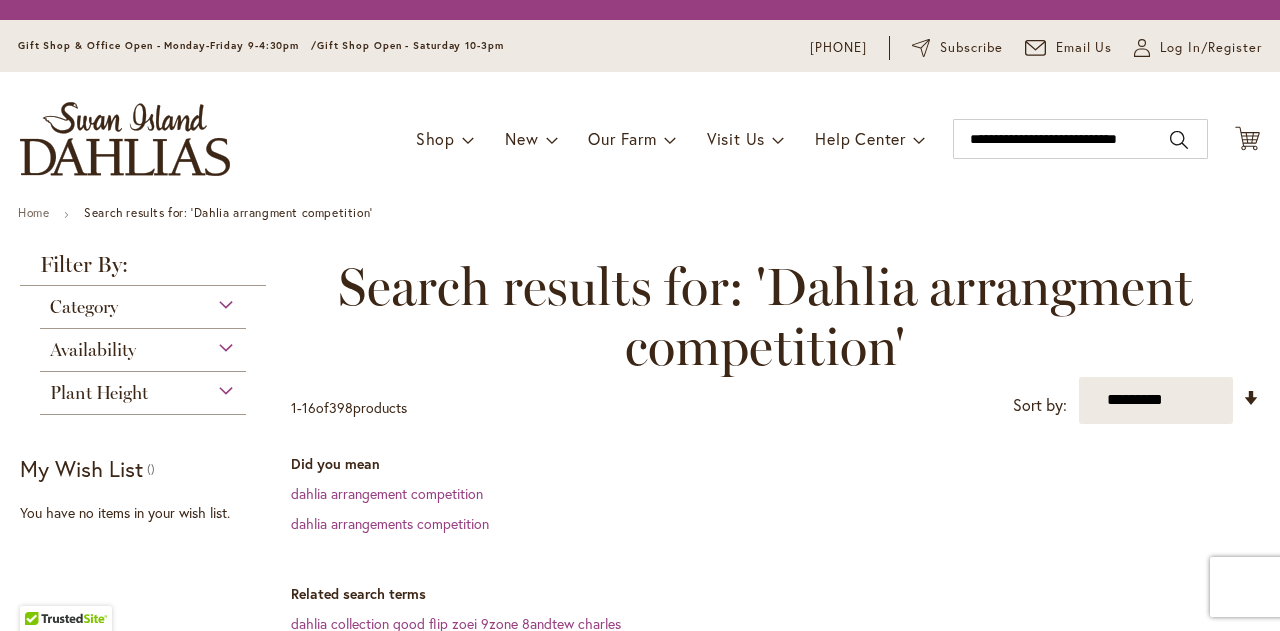 scroll, scrollTop: 0, scrollLeft: 0, axis: both 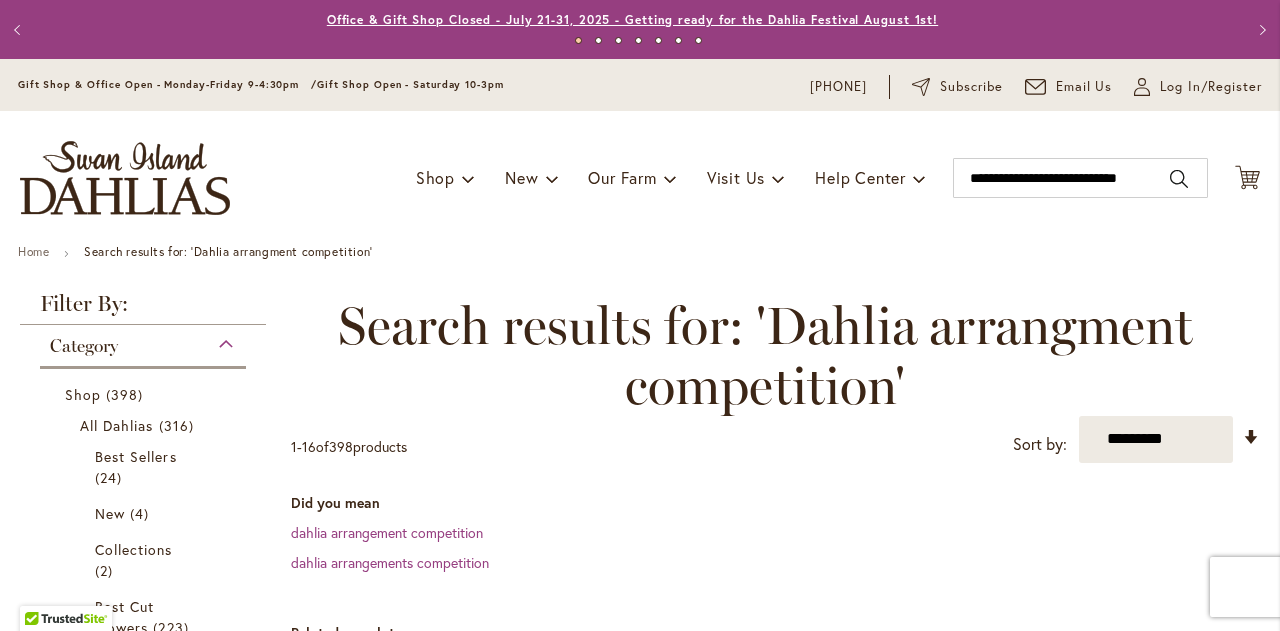 click on "Office & Gift Shop Closed - July 21-31, 2025 - Getting ready for the Dahlia Festival August 1st!" at bounding box center (632, 19) 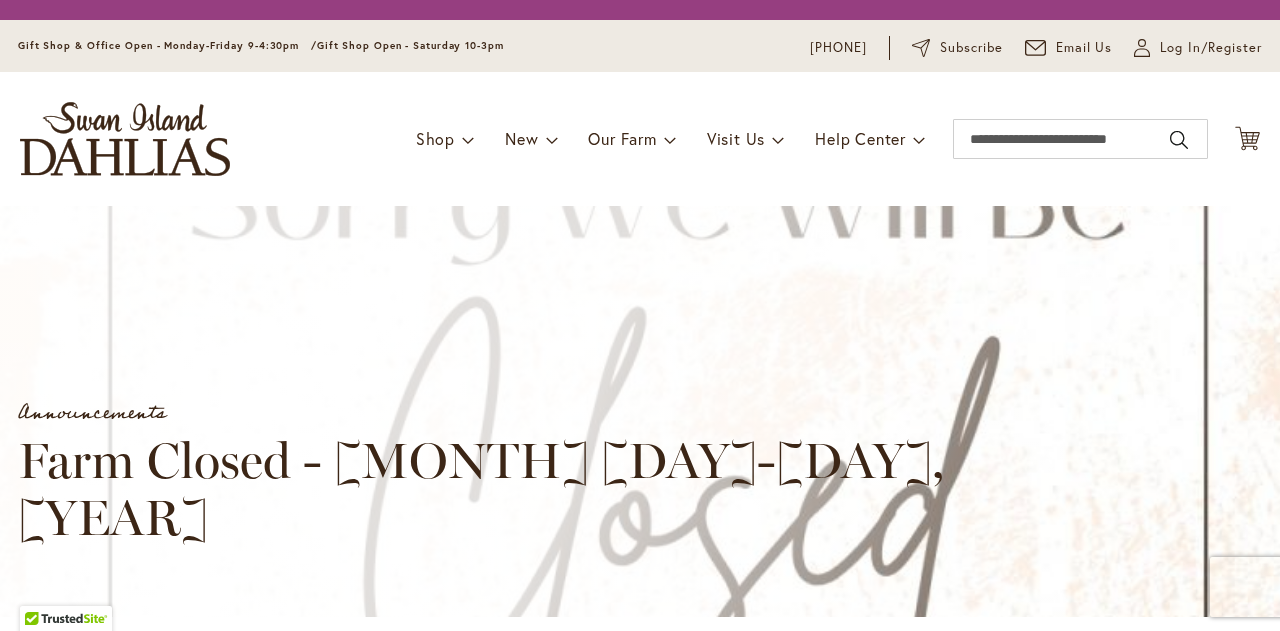 scroll, scrollTop: 0, scrollLeft: 0, axis: both 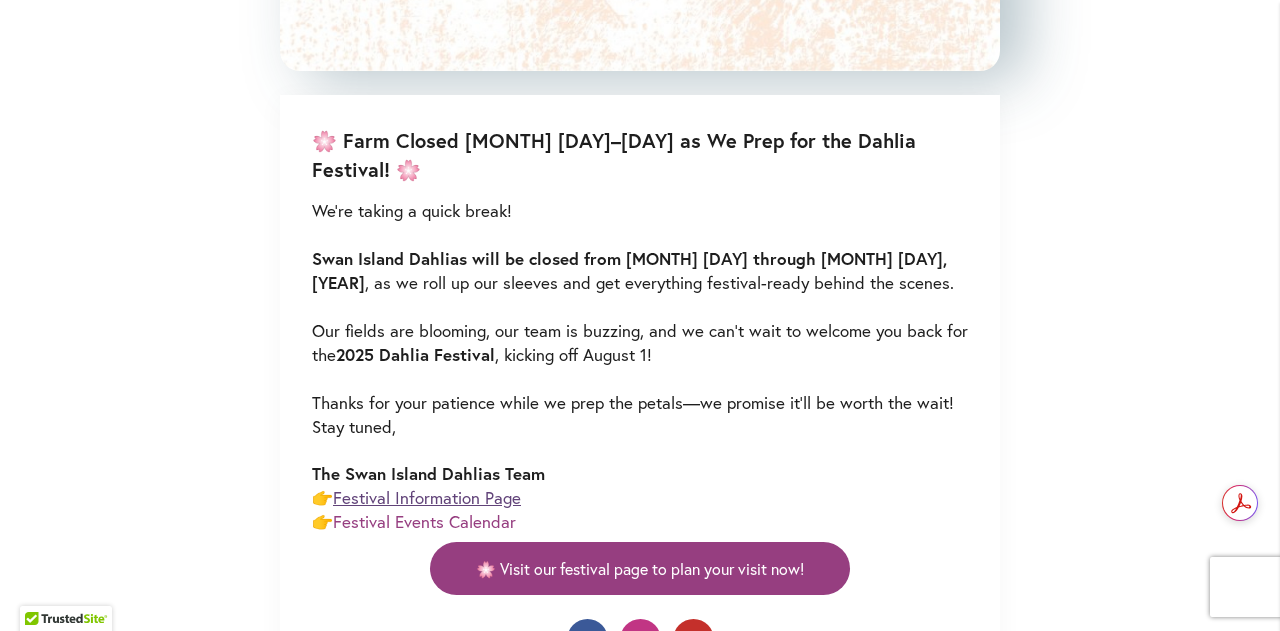 click on "Festival Information Page" at bounding box center (427, 497) 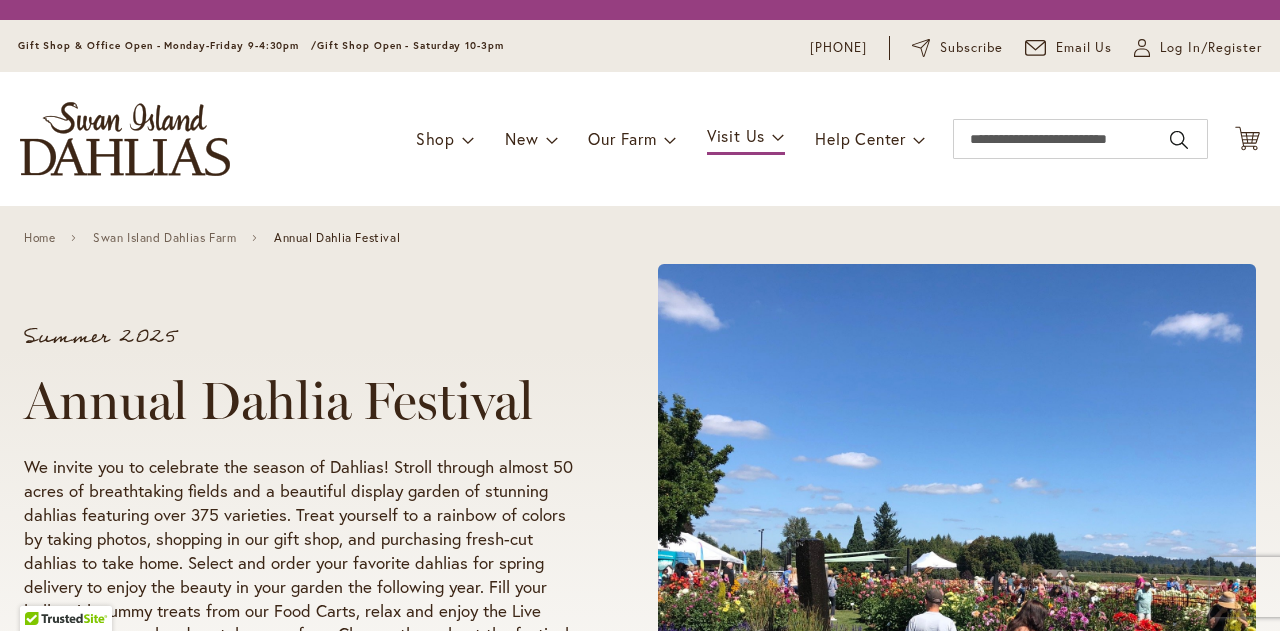 scroll, scrollTop: 0, scrollLeft: 0, axis: both 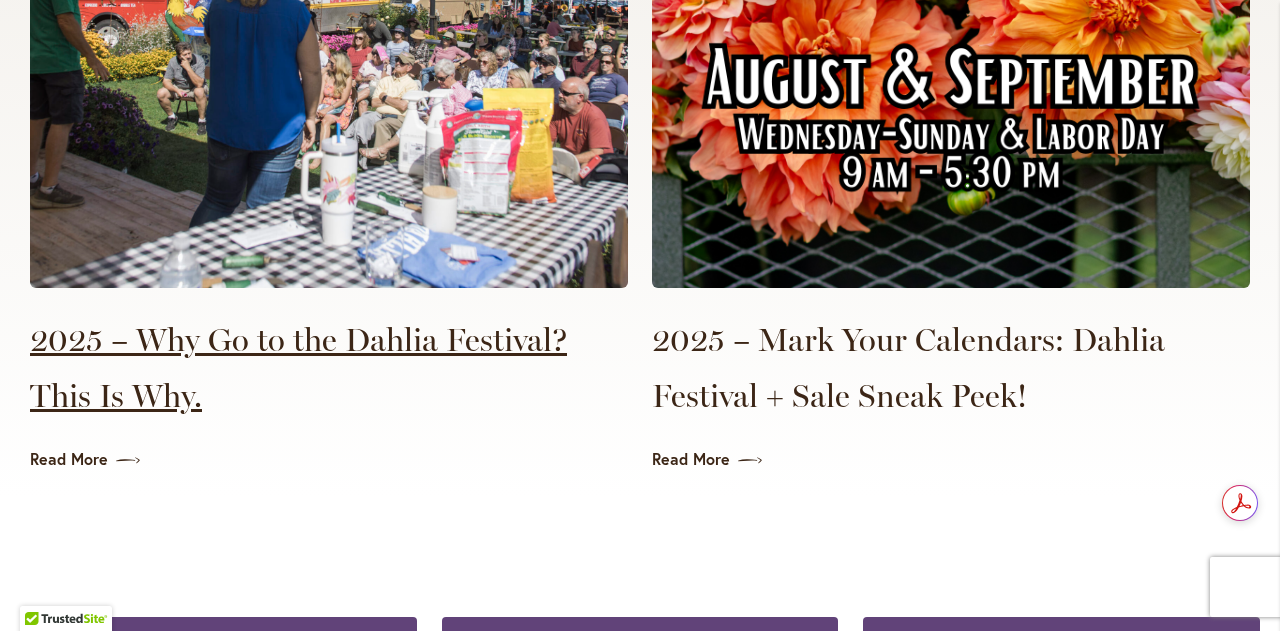 click on "2025 – Why Go to the Dahlia Festival? This Is Why." at bounding box center [329, 368] 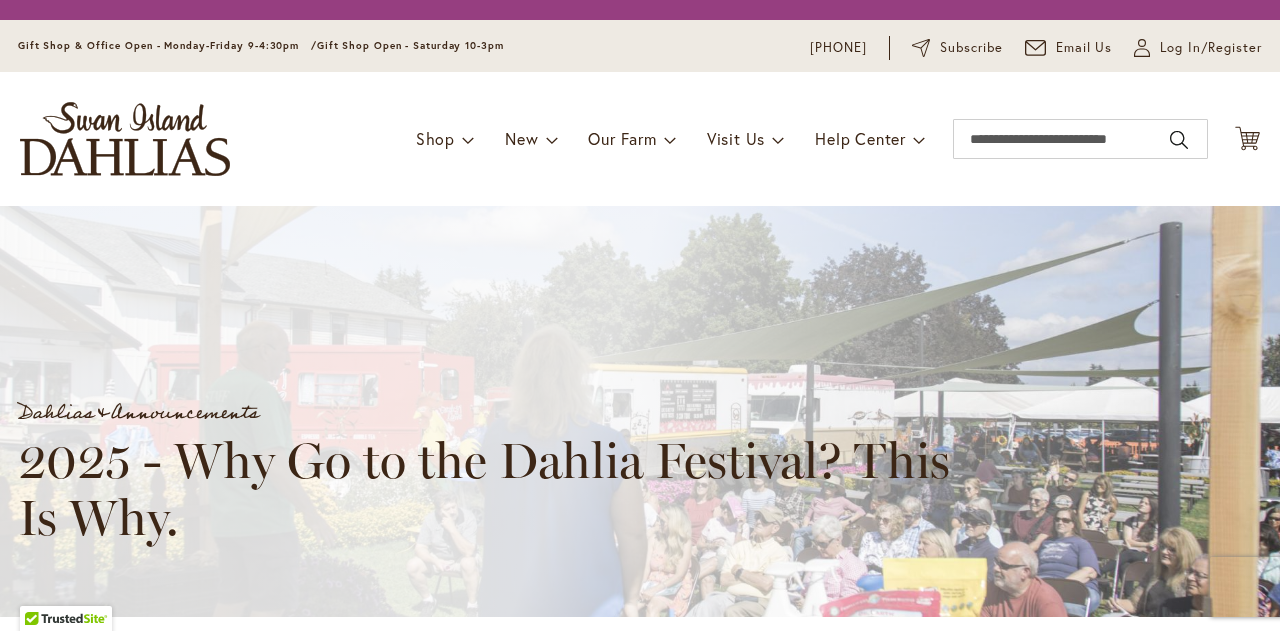 scroll, scrollTop: 0, scrollLeft: 0, axis: both 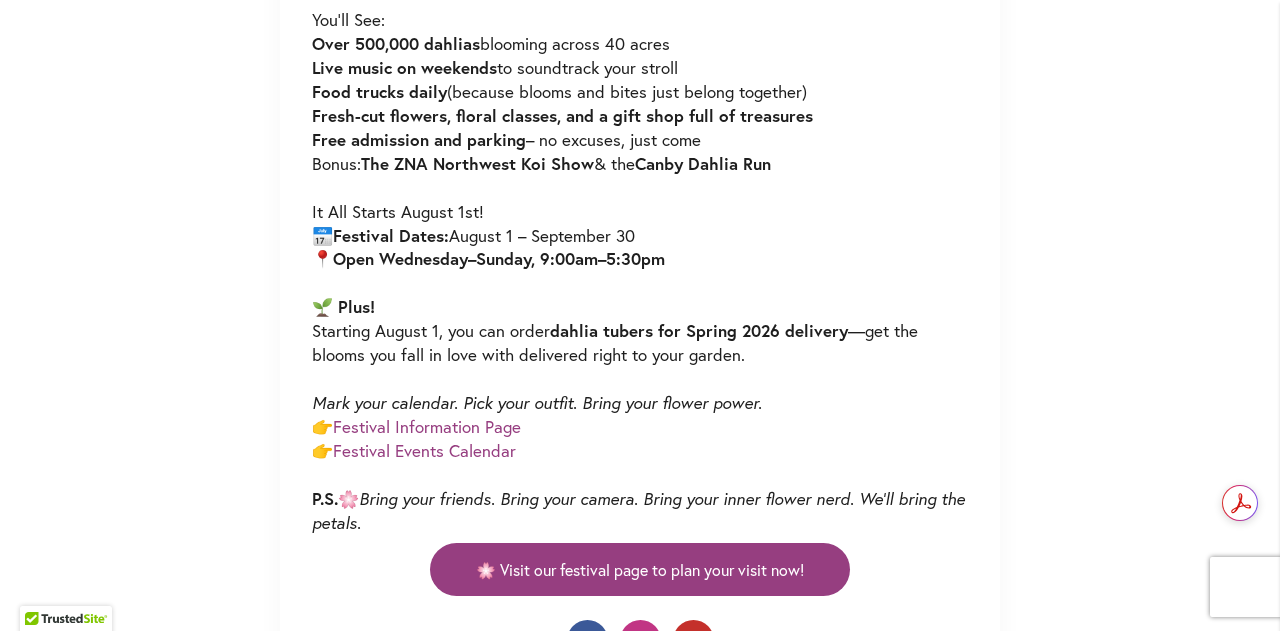 click at bounding box center [640, -206] 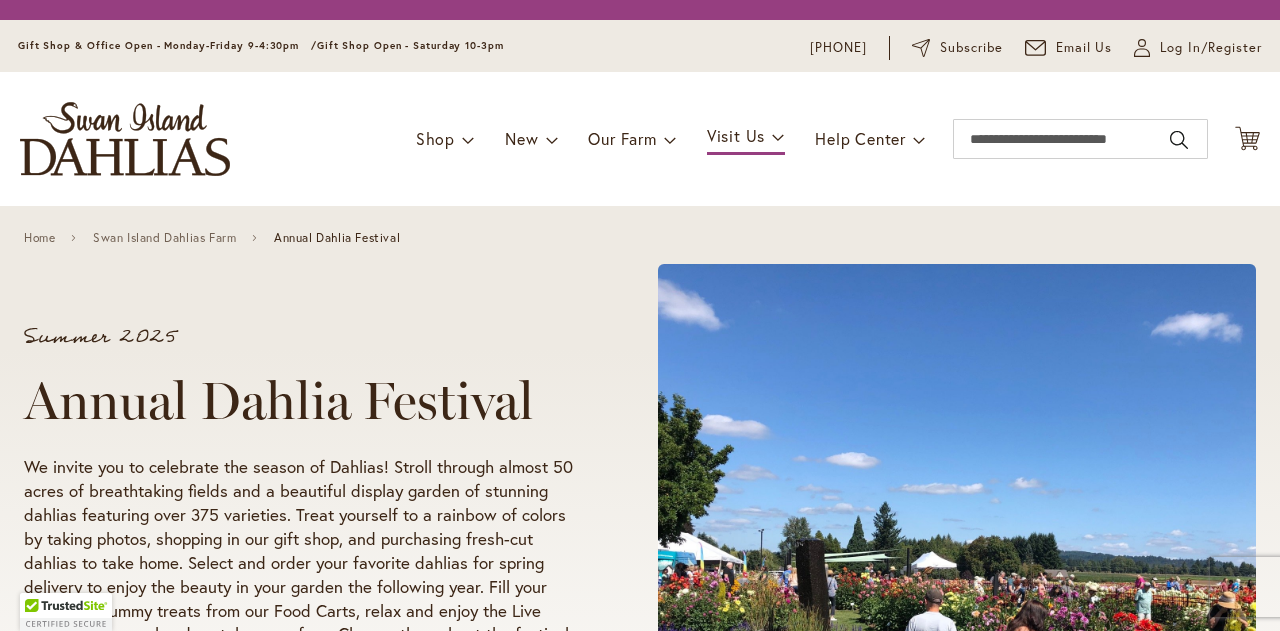 scroll, scrollTop: 0, scrollLeft: 0, axis: both 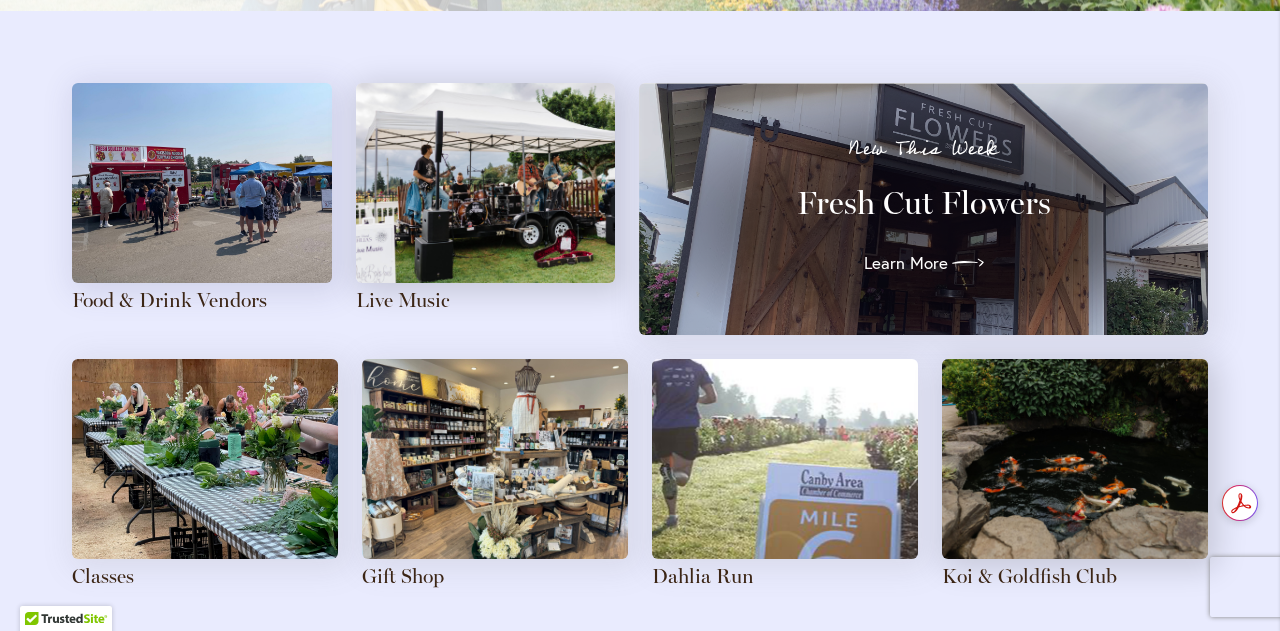 click on "New This Week
Fresh Cut Flowers
Learn More" at bounding box center [923, 209] 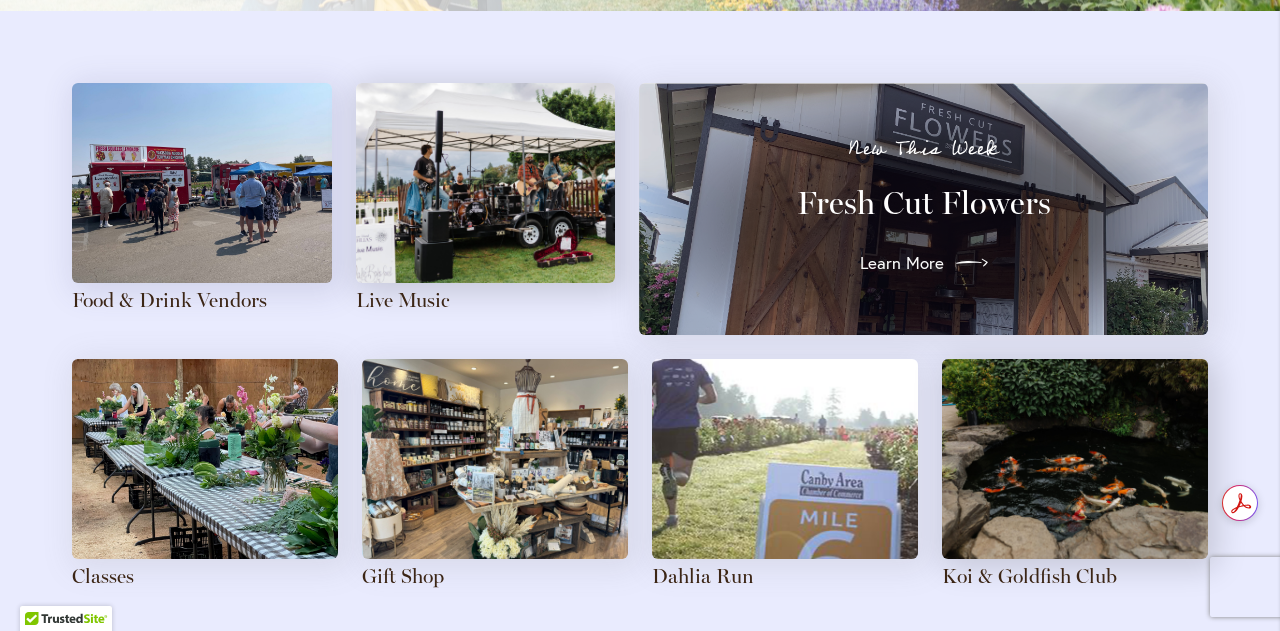 click at bounding box center [966, 263] 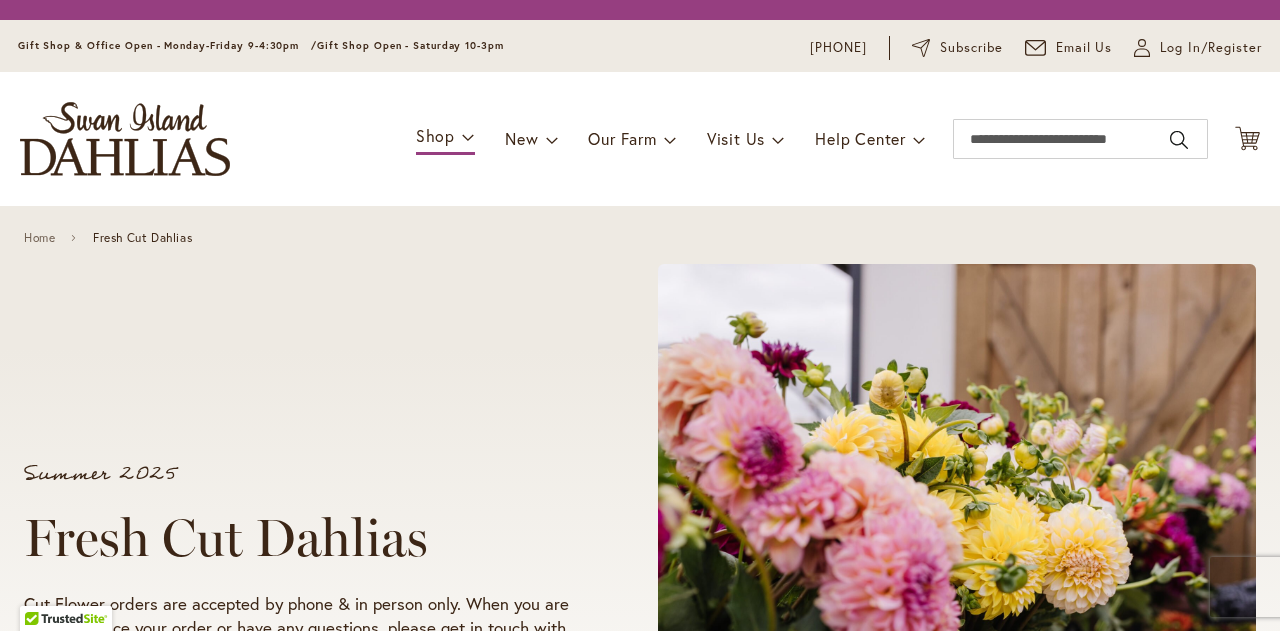 scroll, scrollTop: 0, scrollLeft: 0, axis: both 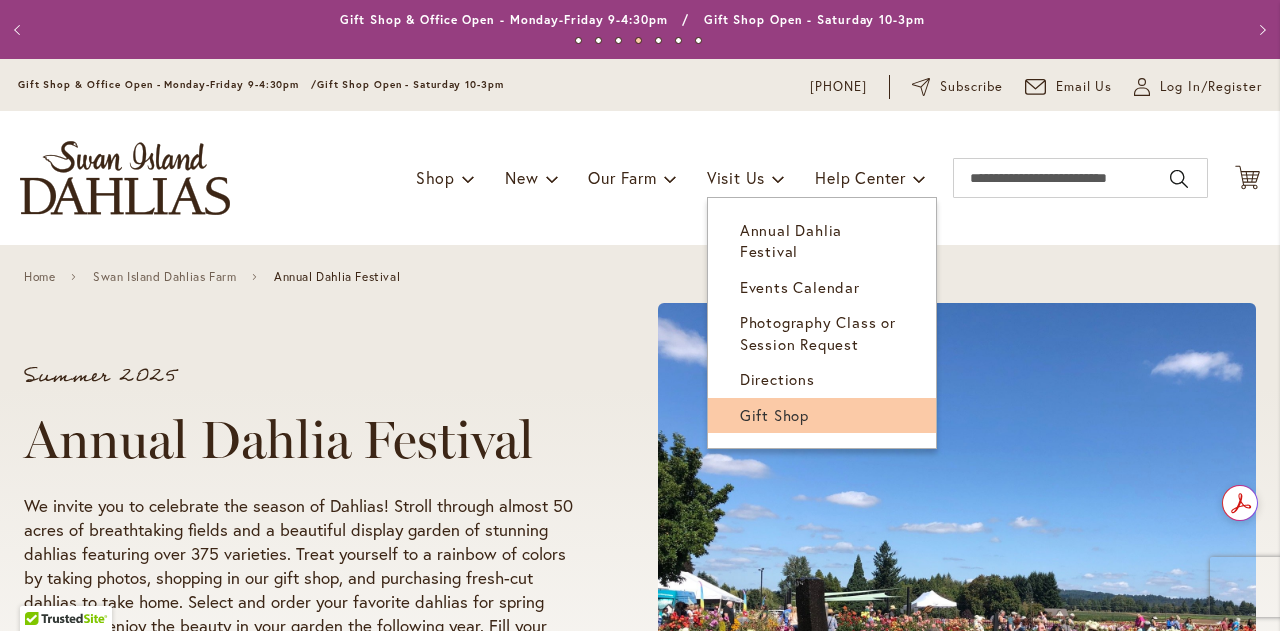 click on "Gift Shop" at bounding box center (774, 415) 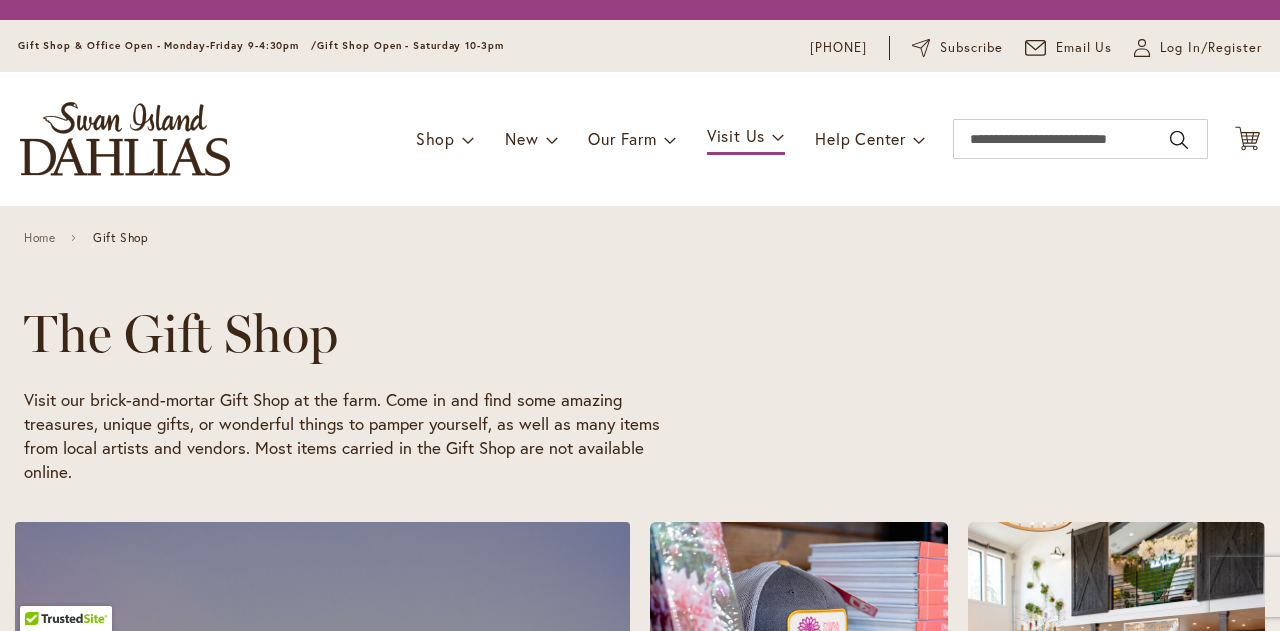 scroll, scrollTop: 0, scrollLeft: 0, axis: both 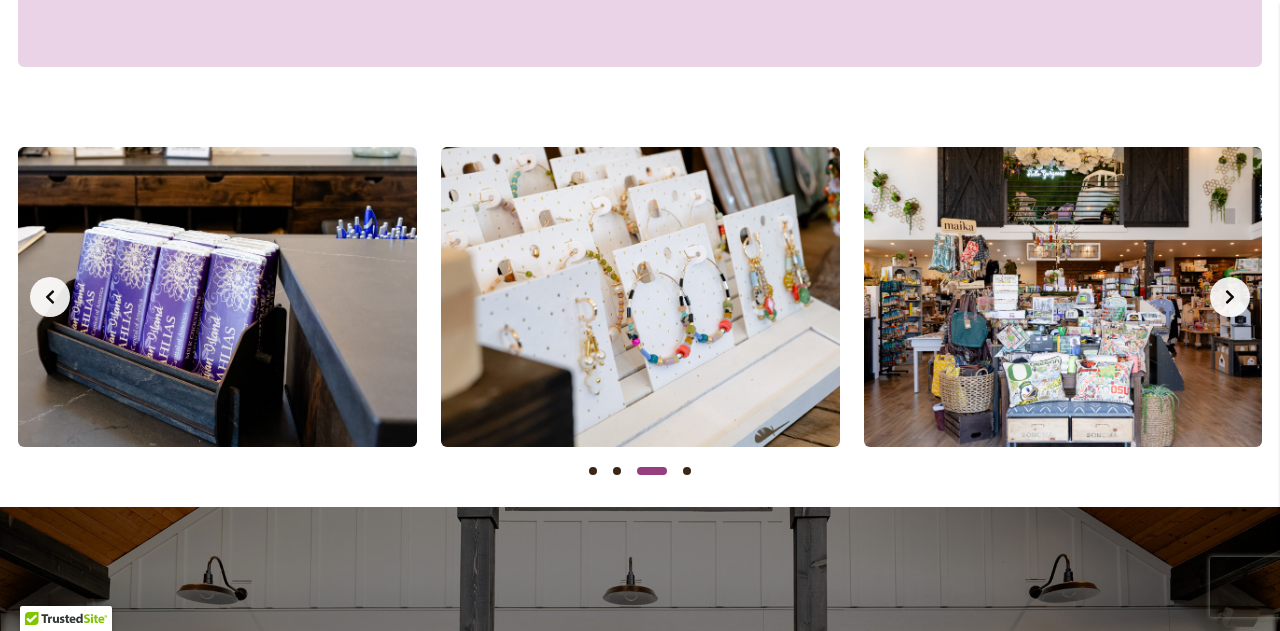 click 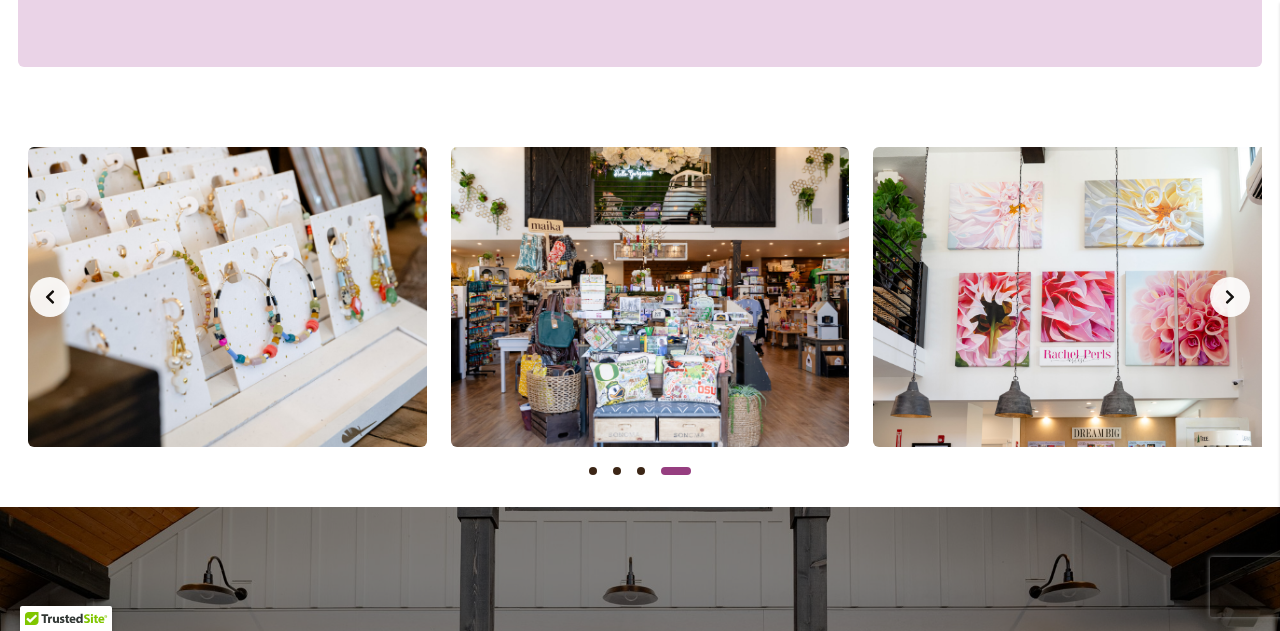 scroll, scrollTop: 0, scrollLeft: 1268, axis: horizontal 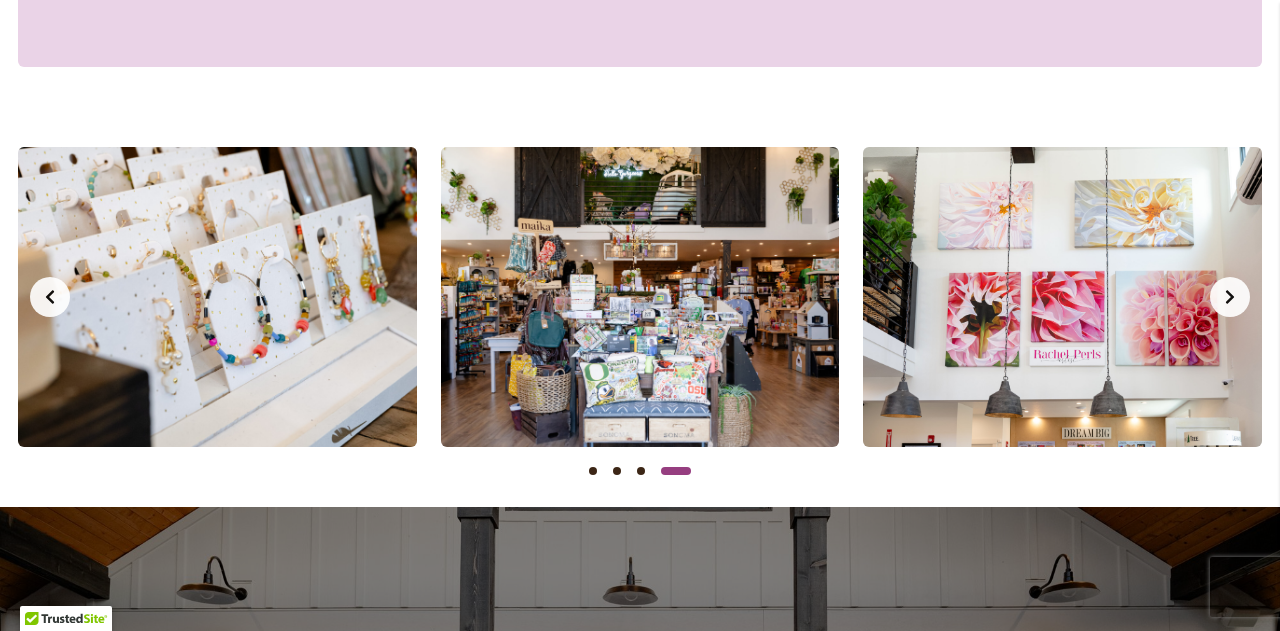 click 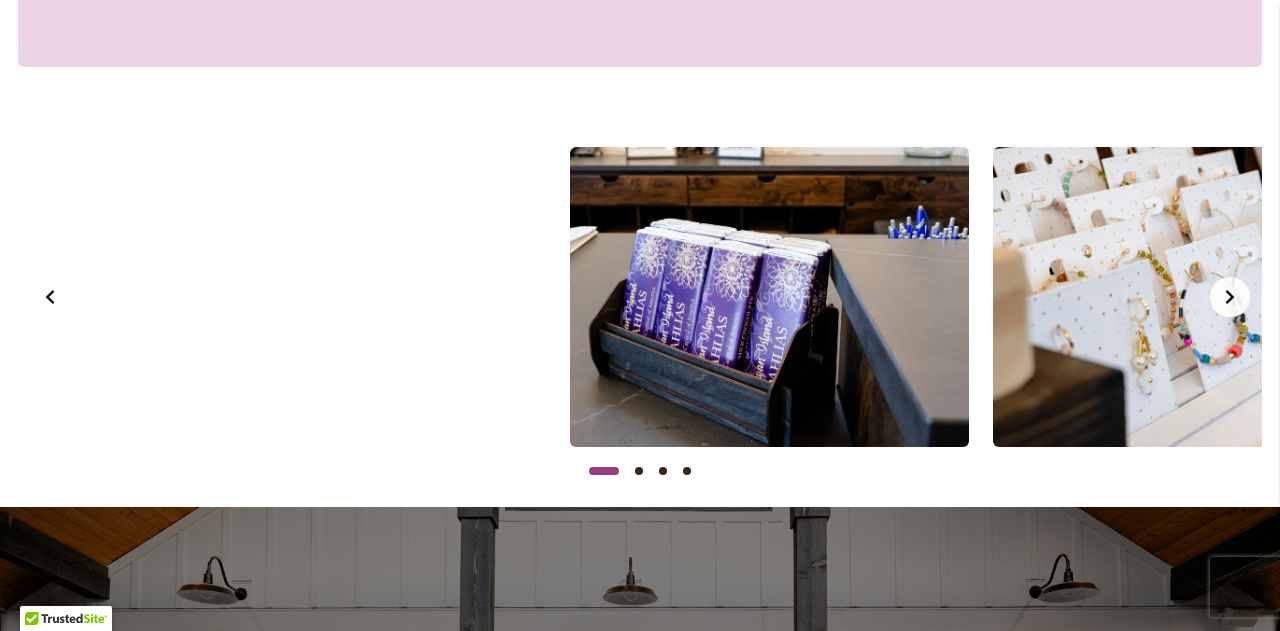scroll, scrollTop: 0, scrollLeft: 0, axis: both 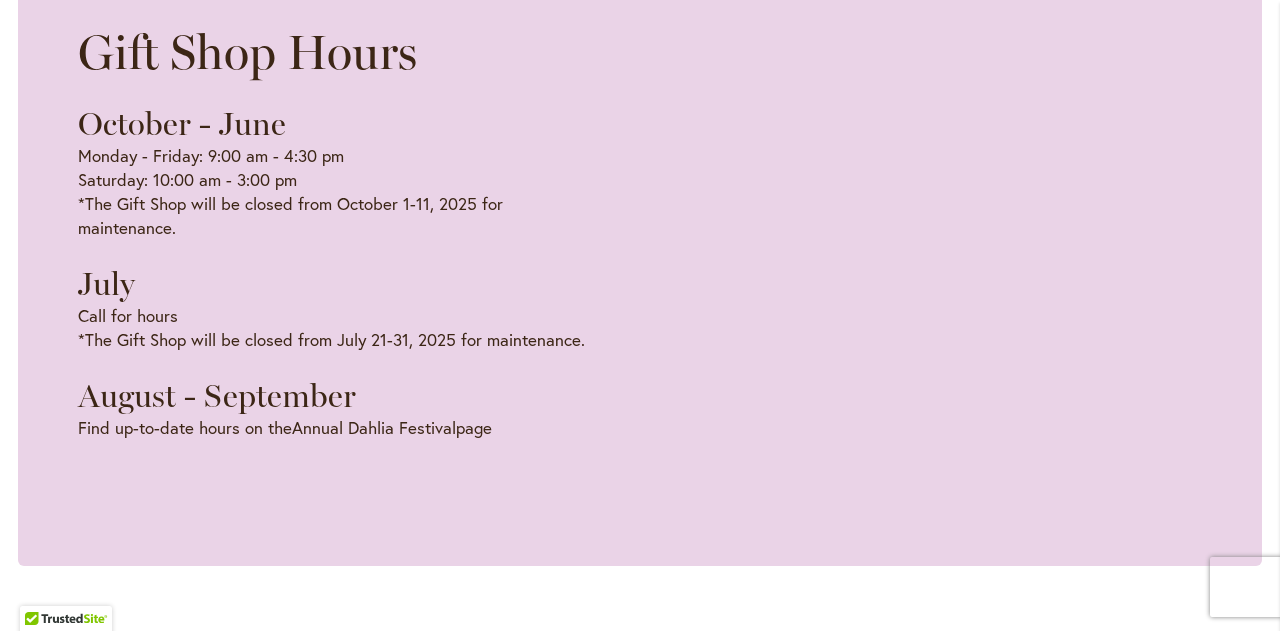 click on "[DAY] - [DAY]: [TIME] - [TIME] [TIME] [DAY]: [TIME] - [TIME] [TIME] *The Gift Shop will be closed from [MONTH]-[DAY]-[YEAR] - [MONTH]-[DAY], [YEAR] for maintenance." at bounding box center (335, 192) 